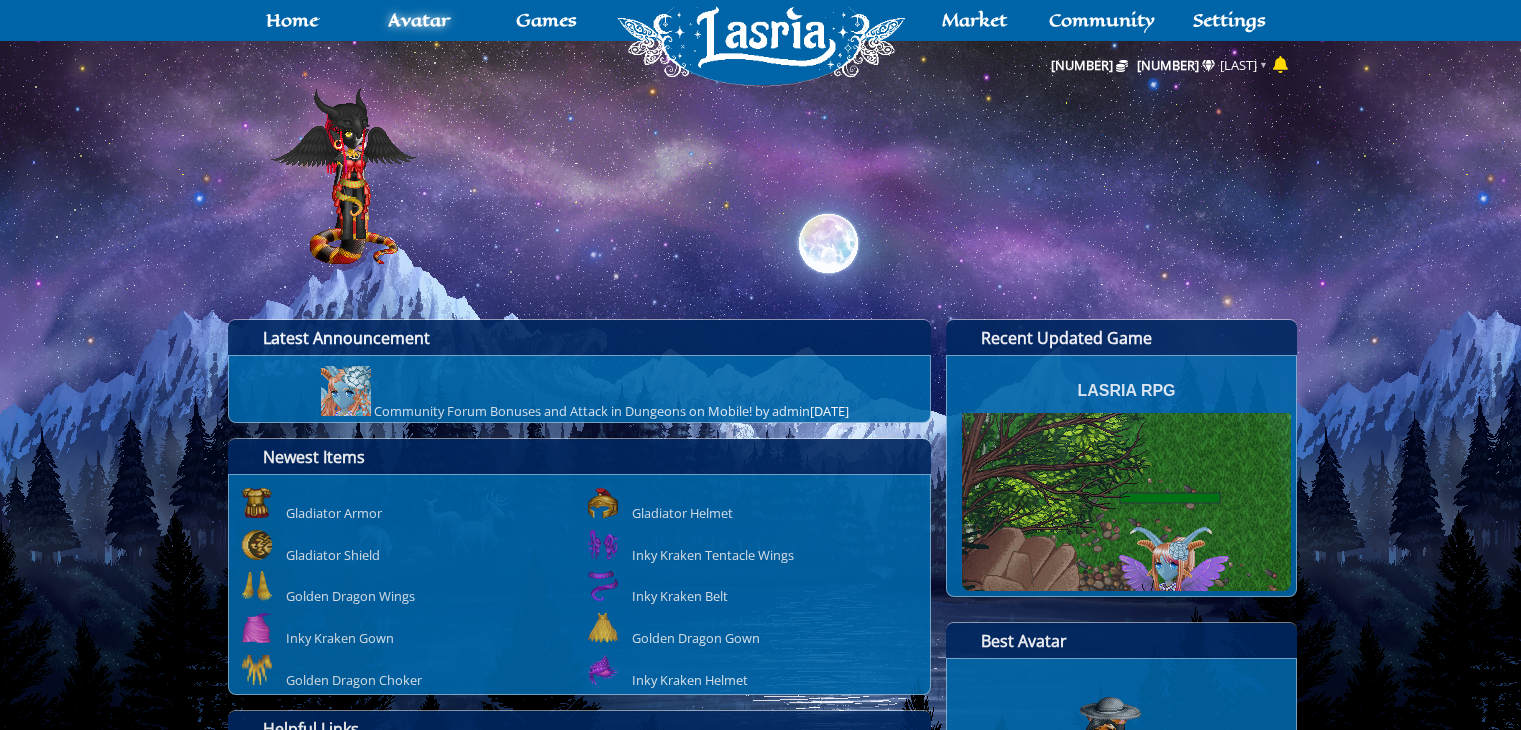 scroll, scrollTop: 0, scrollLeft: 0, axis: both 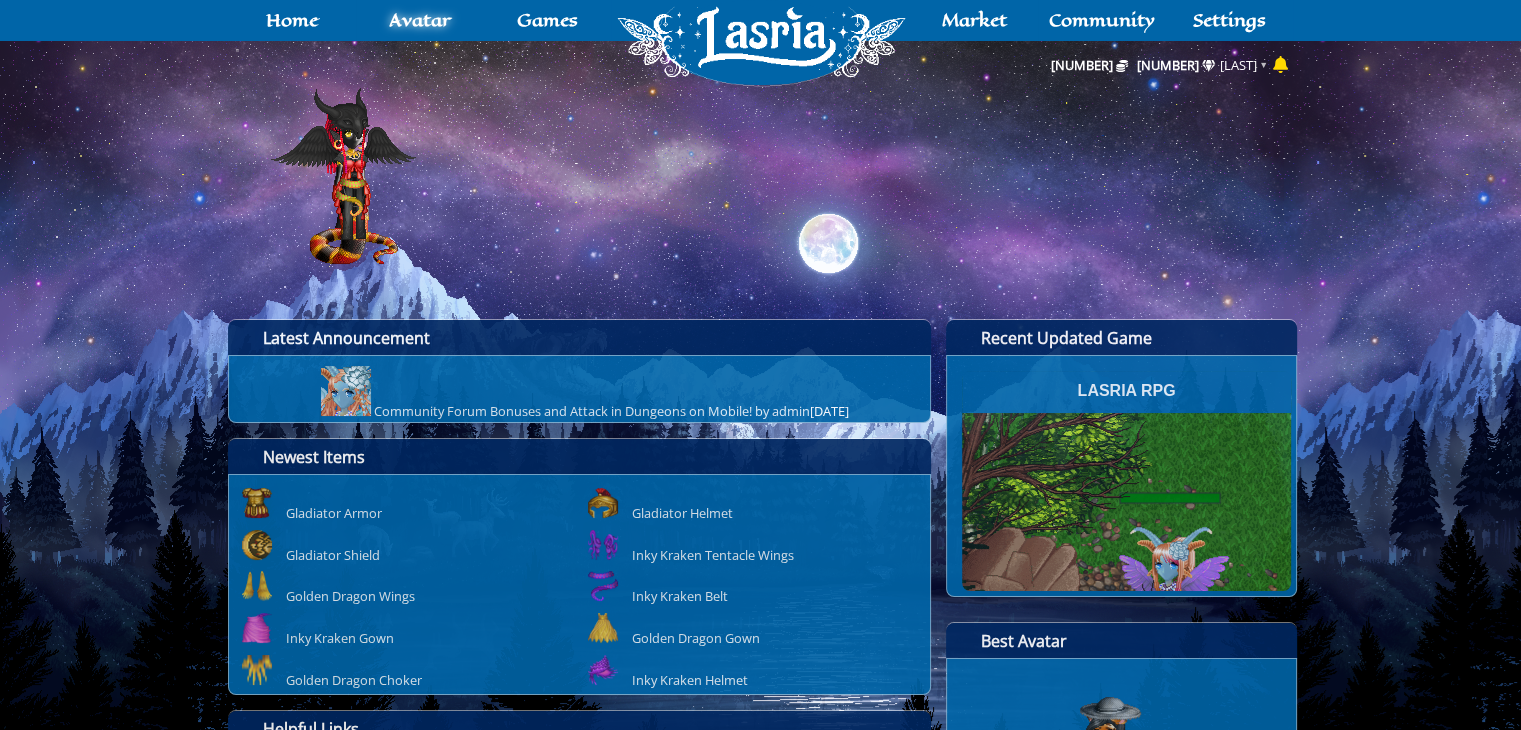 click on "Notifications
Settings
•  Mark all read
"You have won Poster of the Month!" 							 Private Message  from  admin :
Aug 03, 2025 12:50pm
"You have won Poster of the Month!" 							 Private Message  from  admin :
Aug 03, 2025 12:49pm
"You have won Poster of the Month!" 							 Private Message  from  admin :
Aug 02, 2025 10:35pm
"You have won Poster of the Month!" 							 Private Message  from  admin :
Aug 01, 2025 1:41pm" at bounding box center [1280, 66] 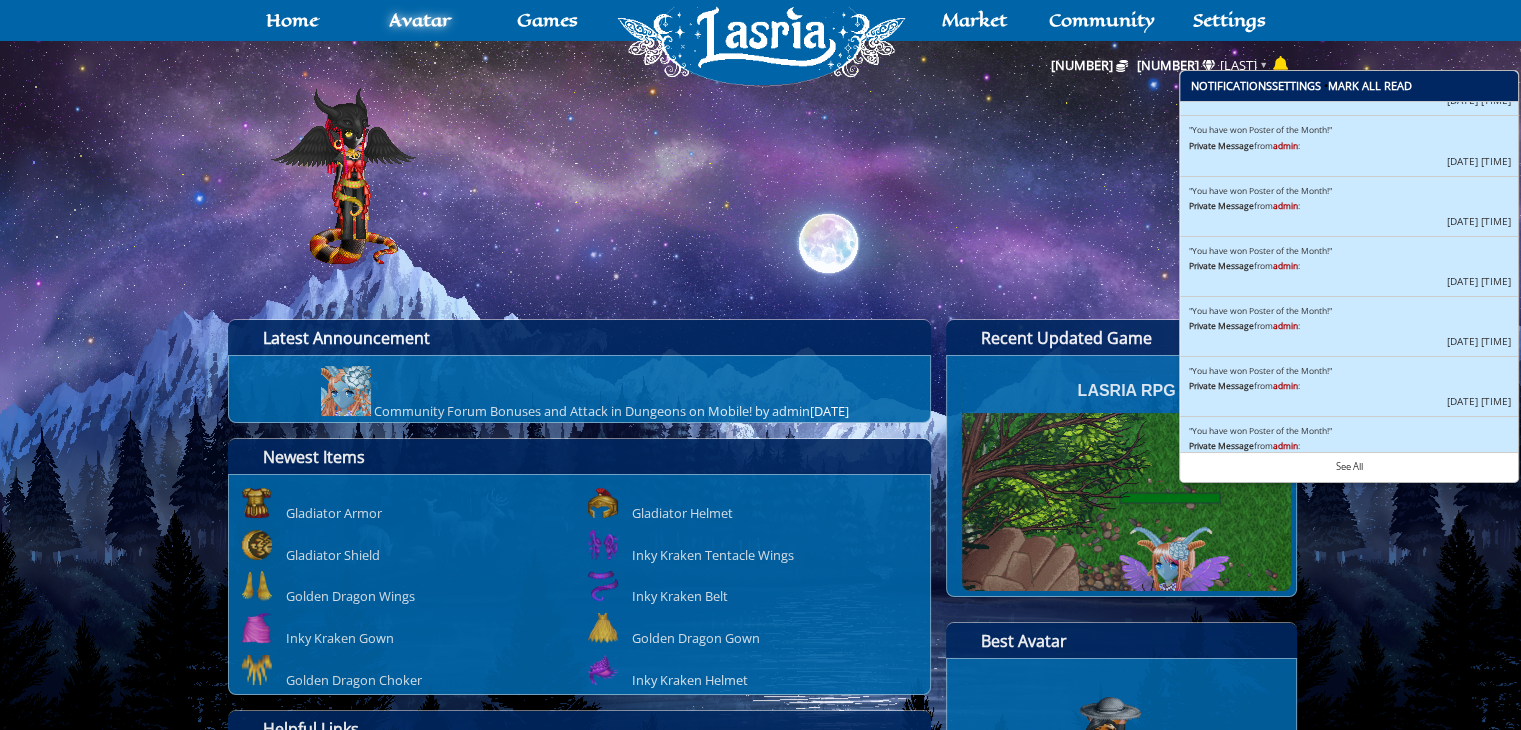 scroll, scrollTop: 188, scrollLeft: 0, axis: vertical 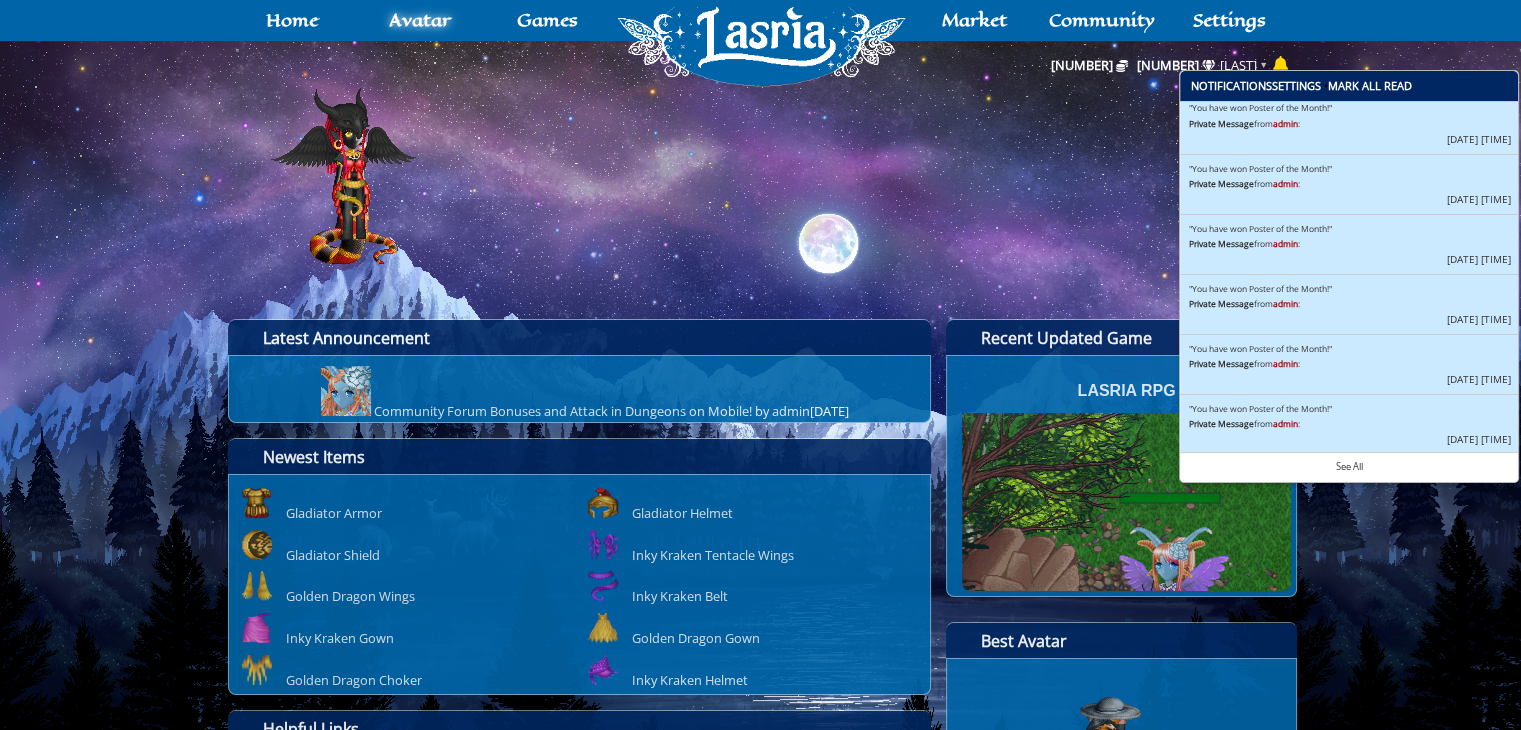 click on ""You have won Poster of the Month!"" at bounding box center [1349, 408] 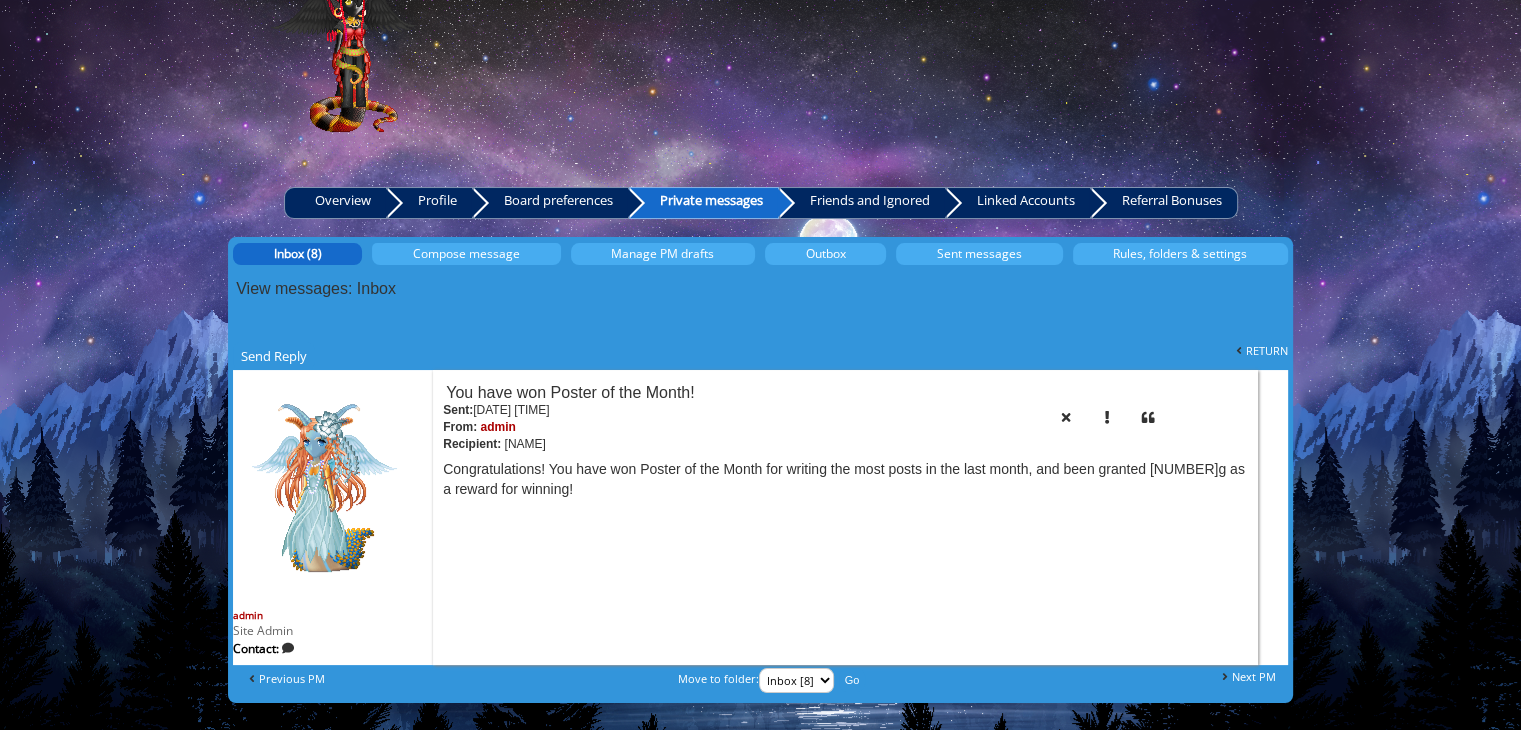 scroll, scrollTop: 179, scrollLeft: 0, axis: vertical 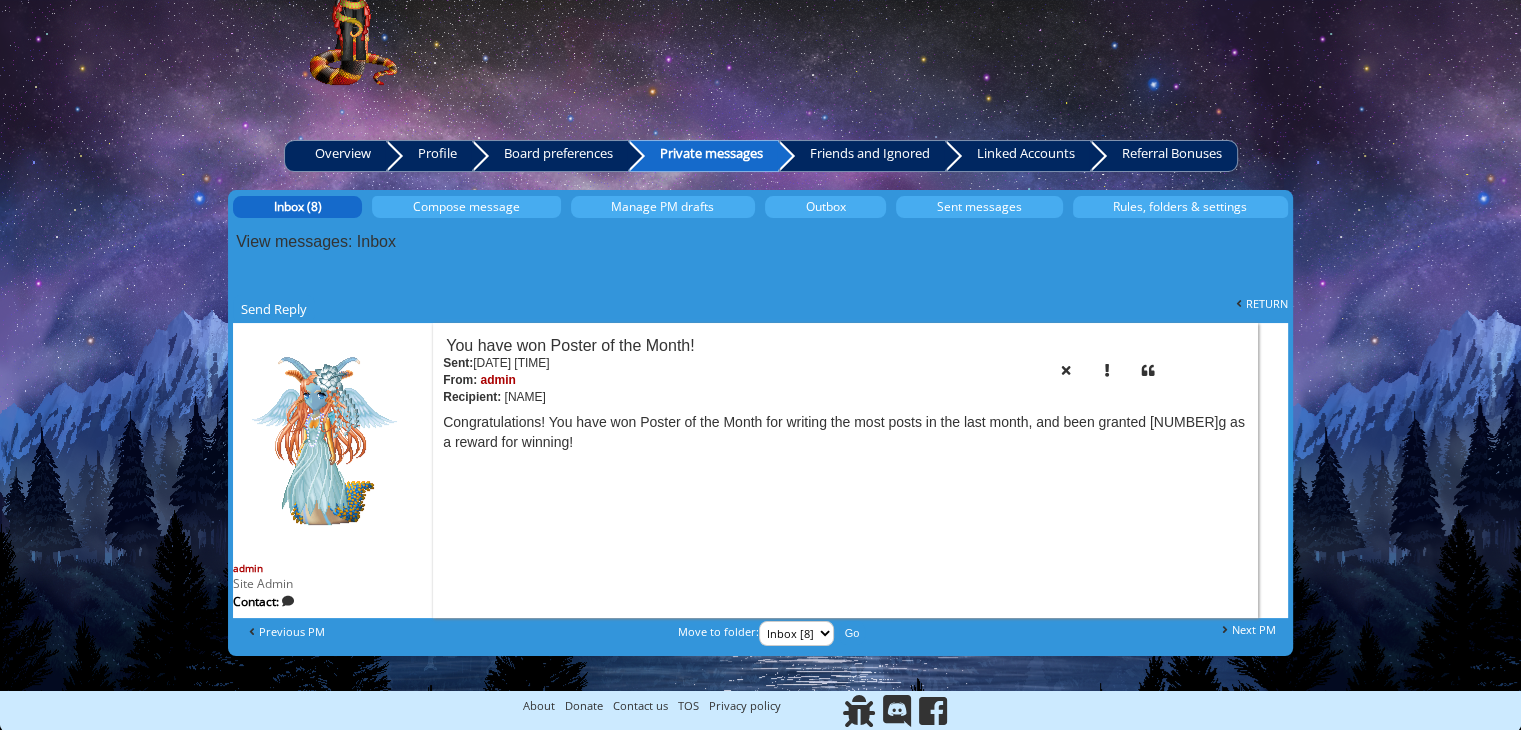 click on "369
Home
Avatar
Crafting Skills
Crafting
Wardrobe
Inventory
Account
Games
RPG
Minigames Quests Market" at bounding box center (760, 276) 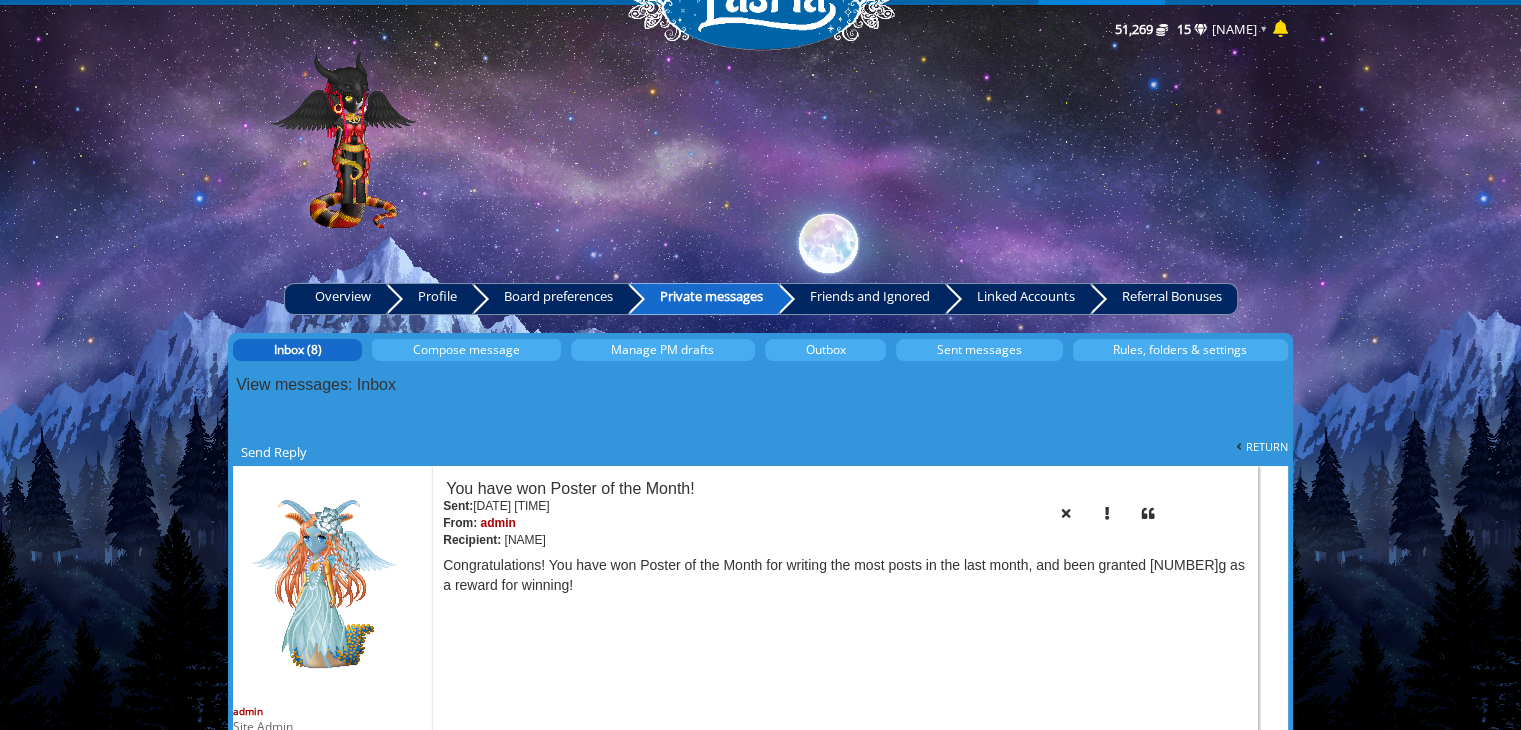 scroll, scrollTop: 0, scrollLeft: 0, axis: both 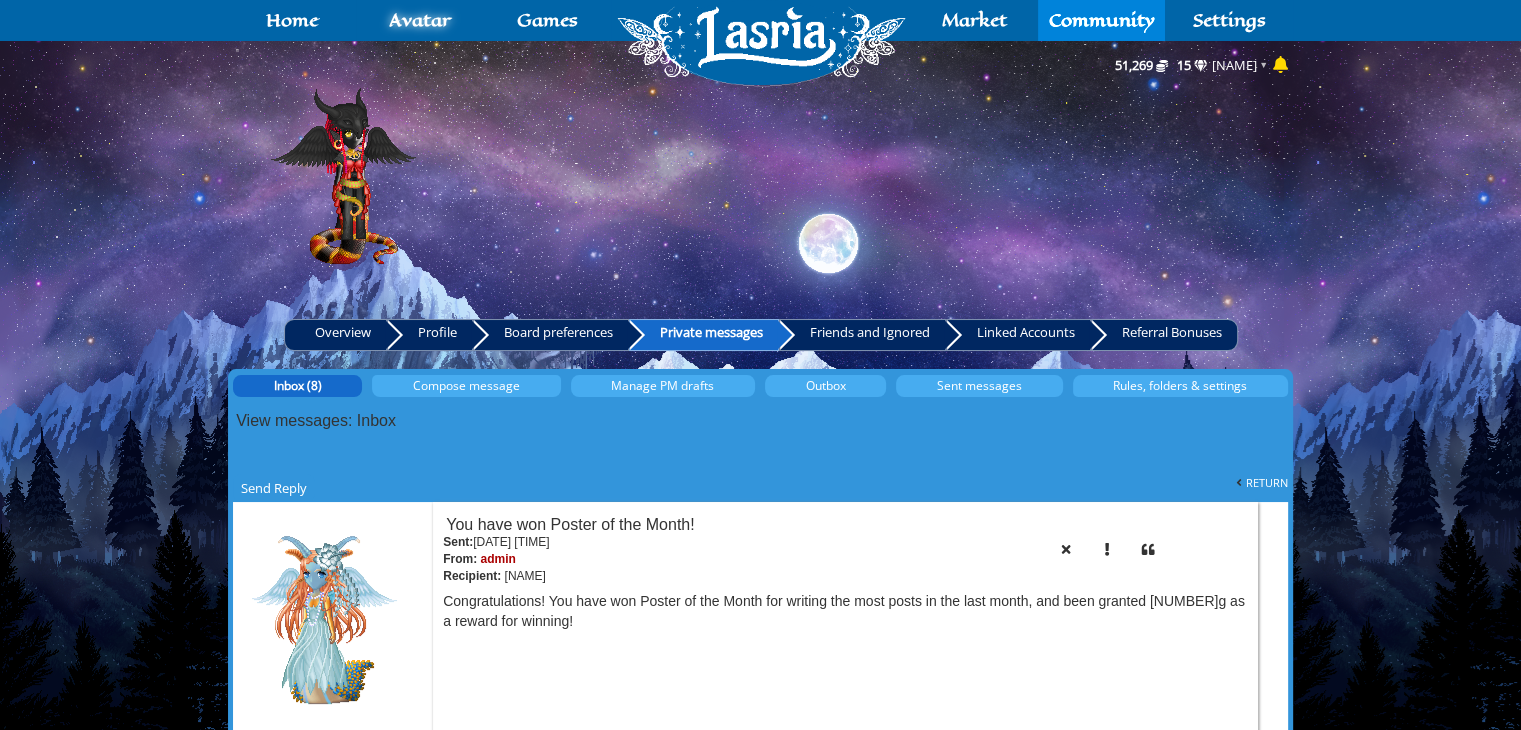 click 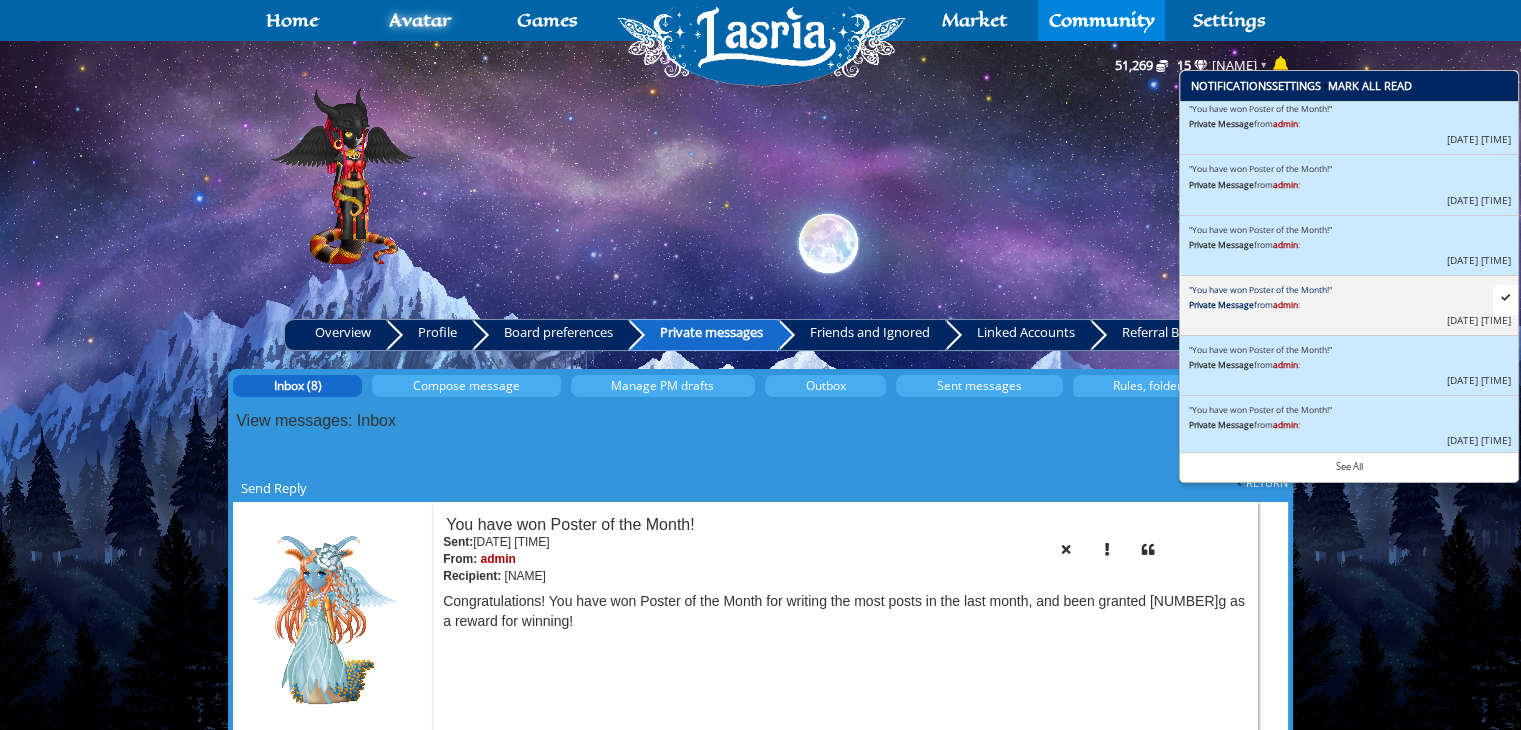 scroll, scrollTop: 128, scrollLeft: 0, axis: vertical 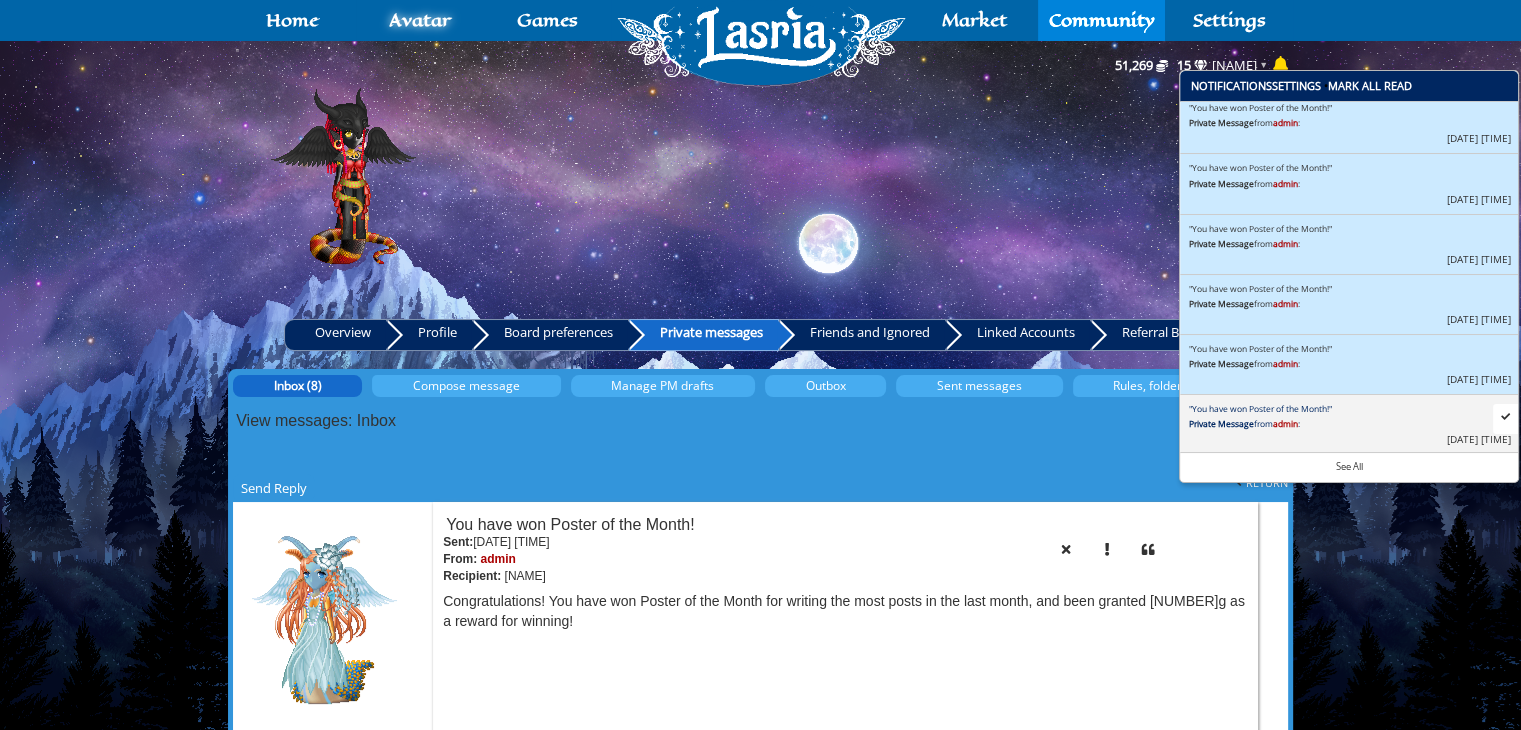 click on ""You have won Poster of the Month!" 							 Private Message  from  admin :
Jul 30, 2025 12:08am" at bounding box center [1349, 424] 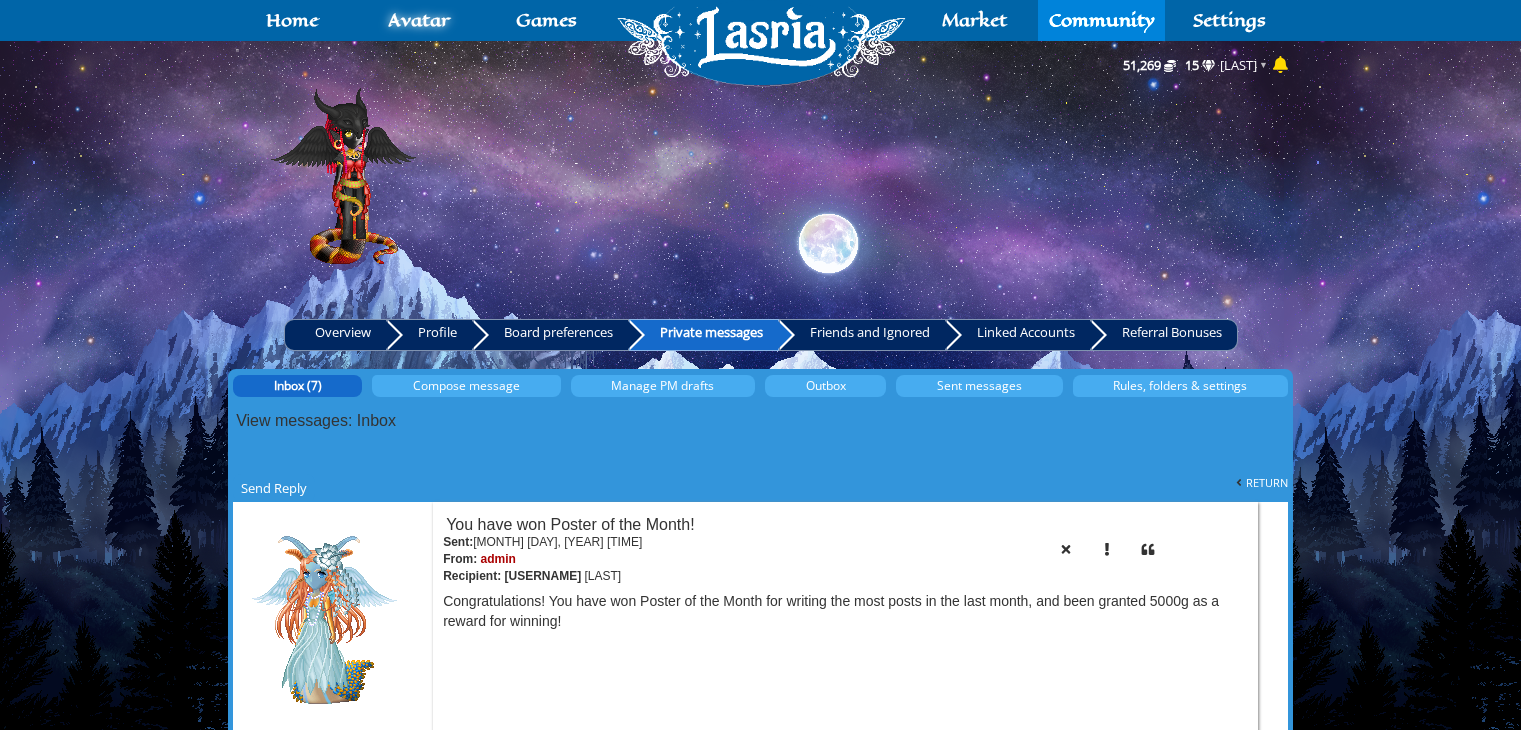 scroll, scrollTop: 0, scrollLeft: 0, axis: both 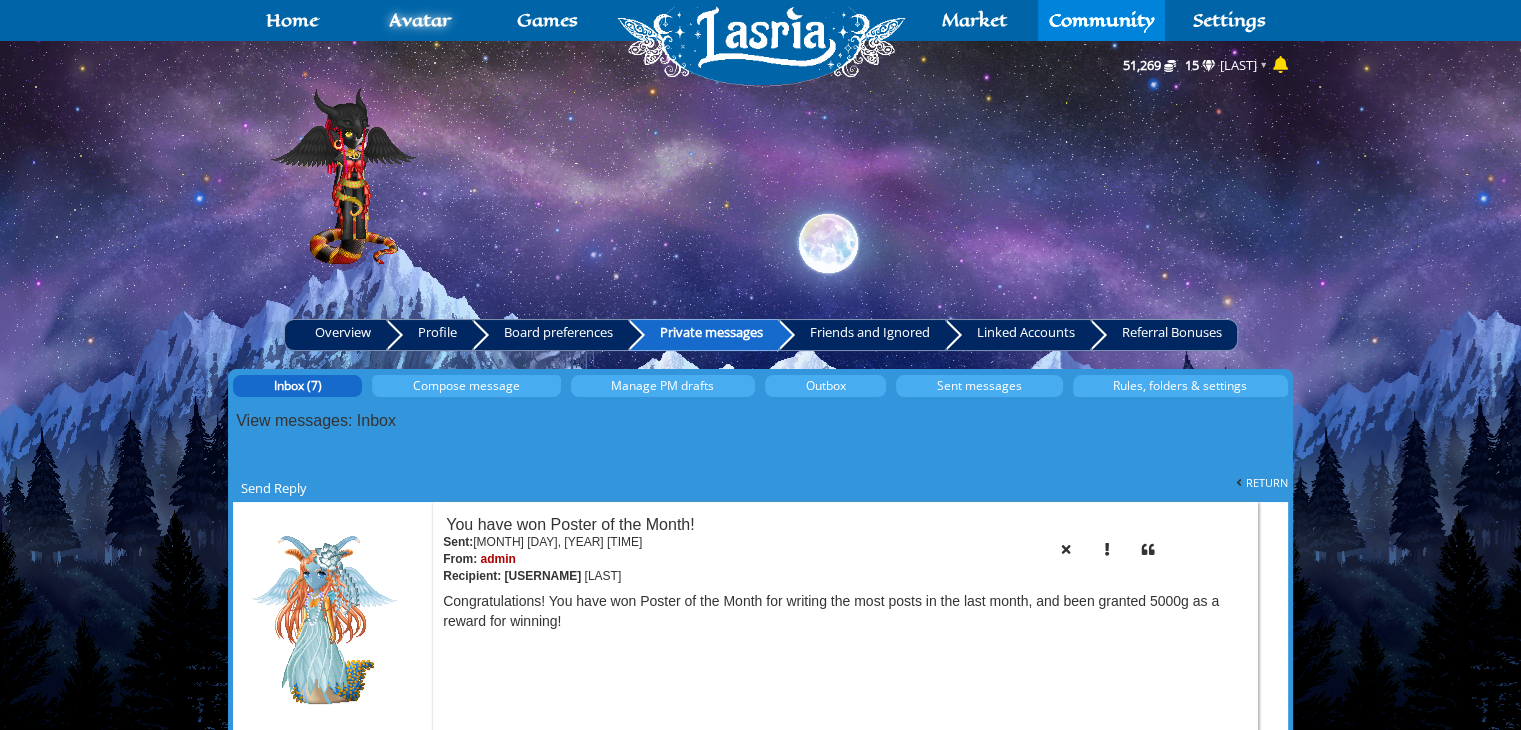 click 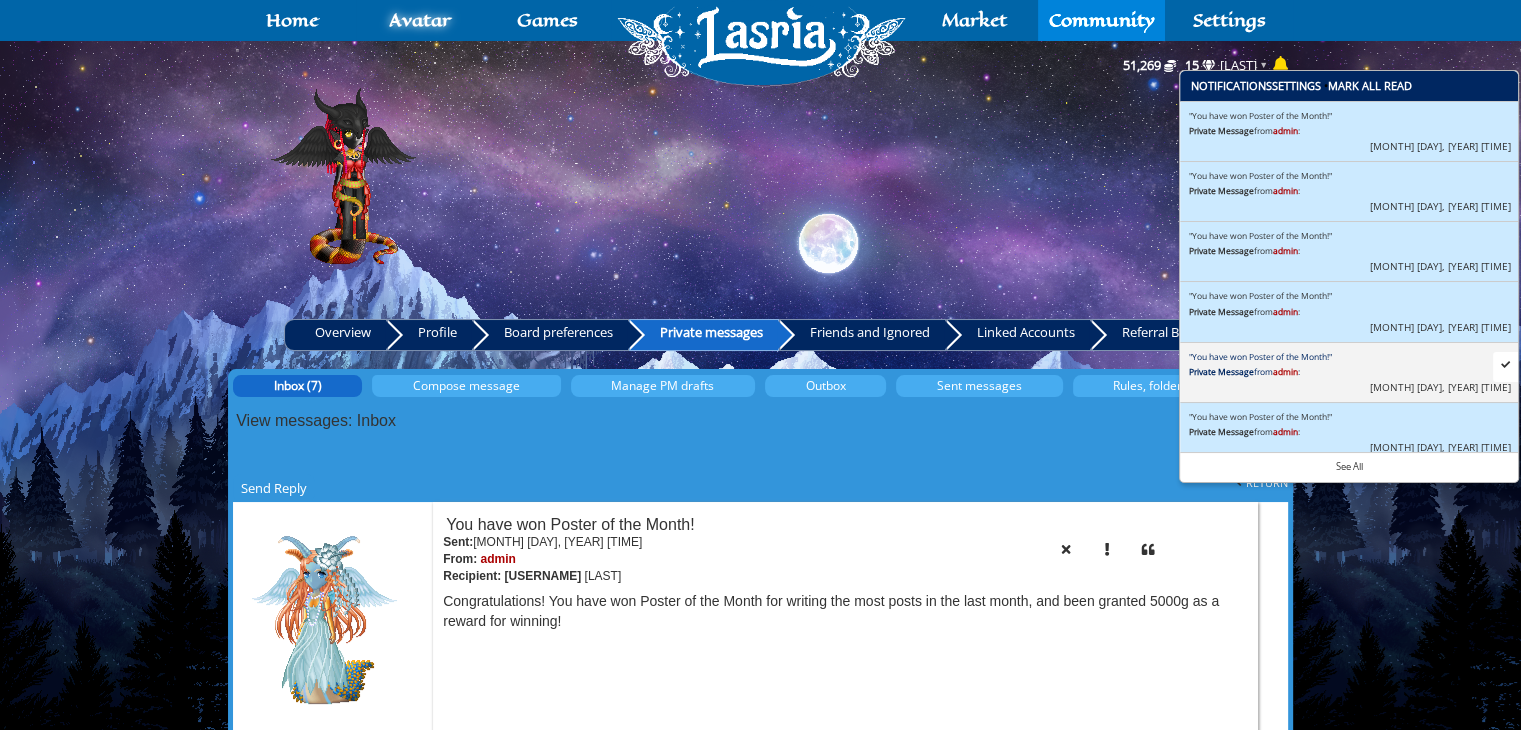 scroll, scrollTop: 68, scrollLeft: 0, axis: vertical 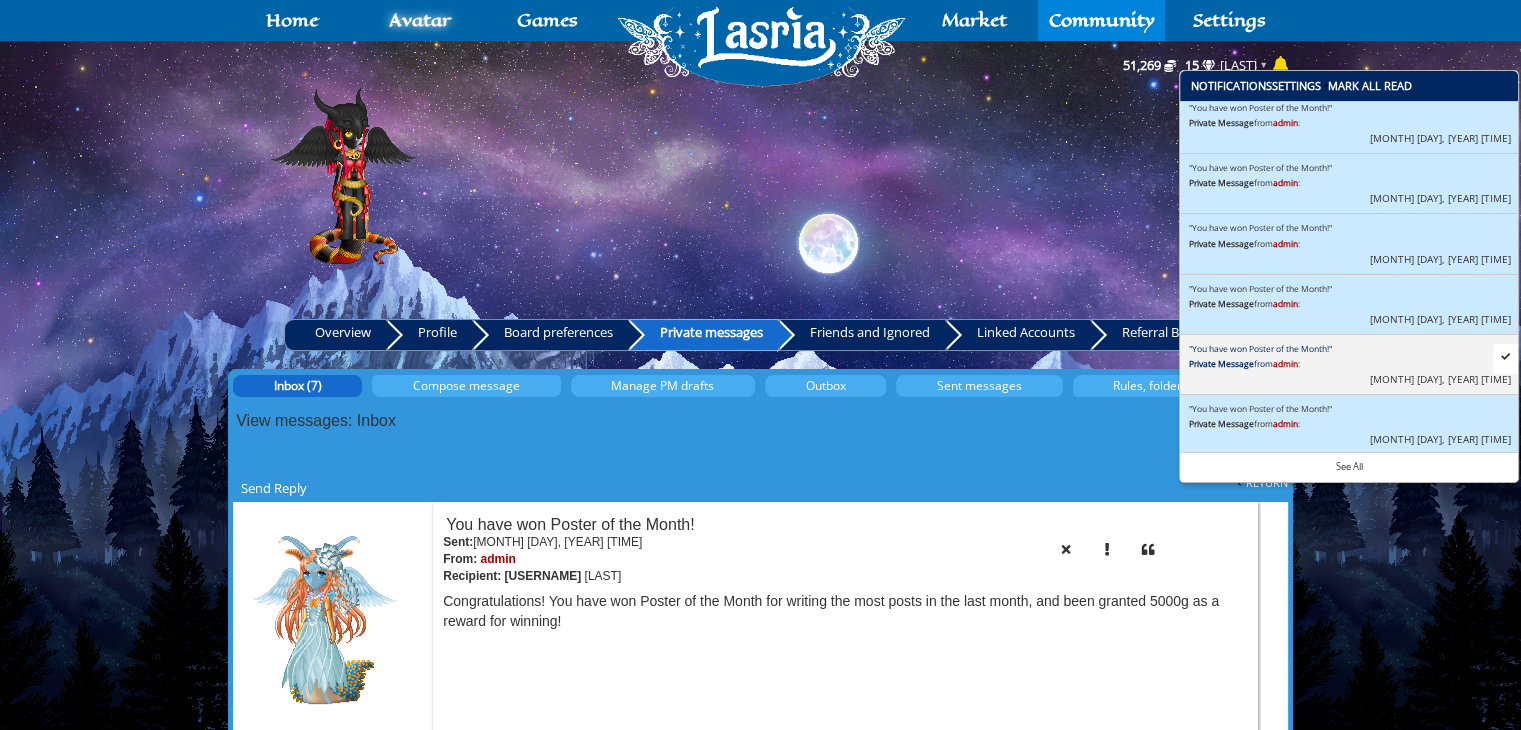 click on ""You have won Poster of the Month!"" at bounding box center (1349, 348) 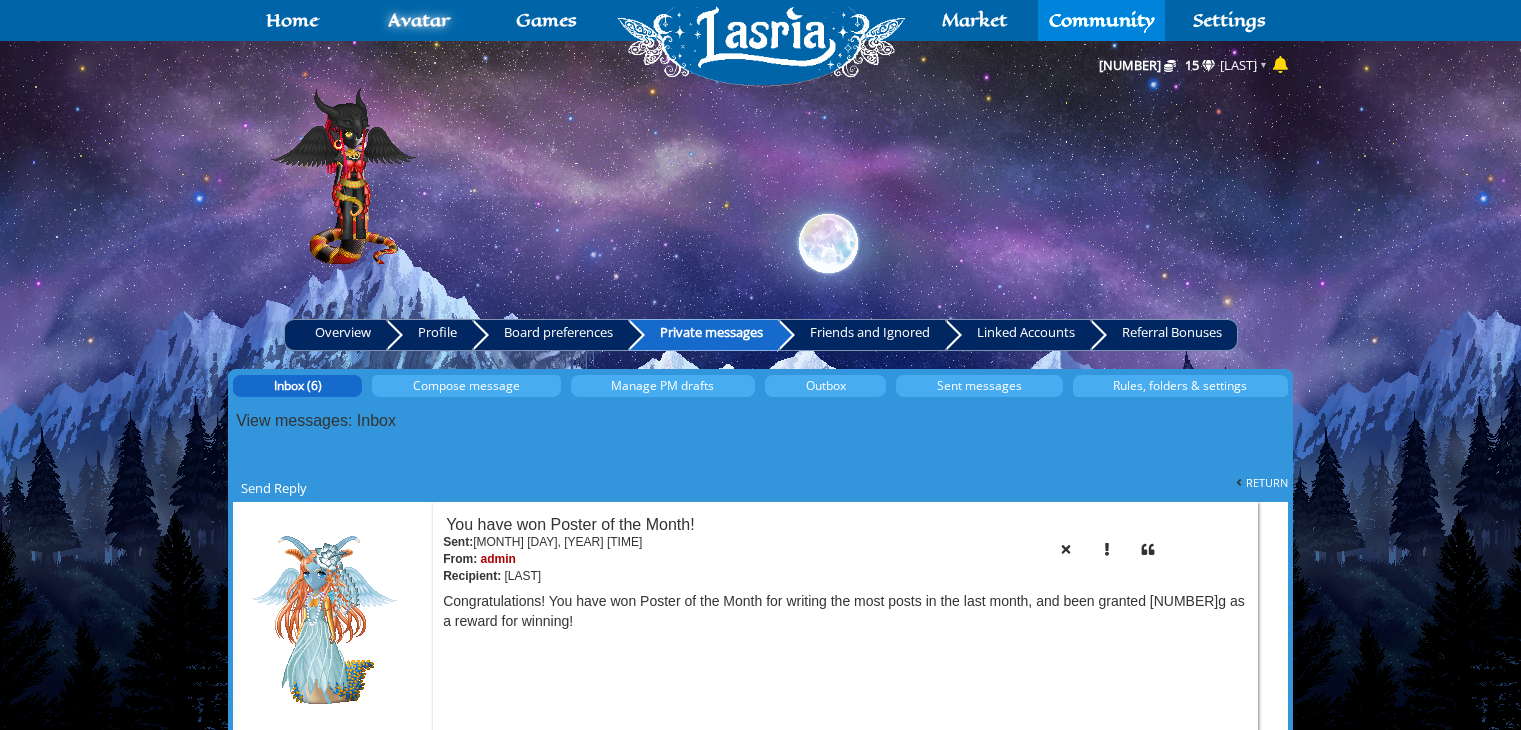 scroll, scrollTop: 0, scrollLeft: 0, axis: both 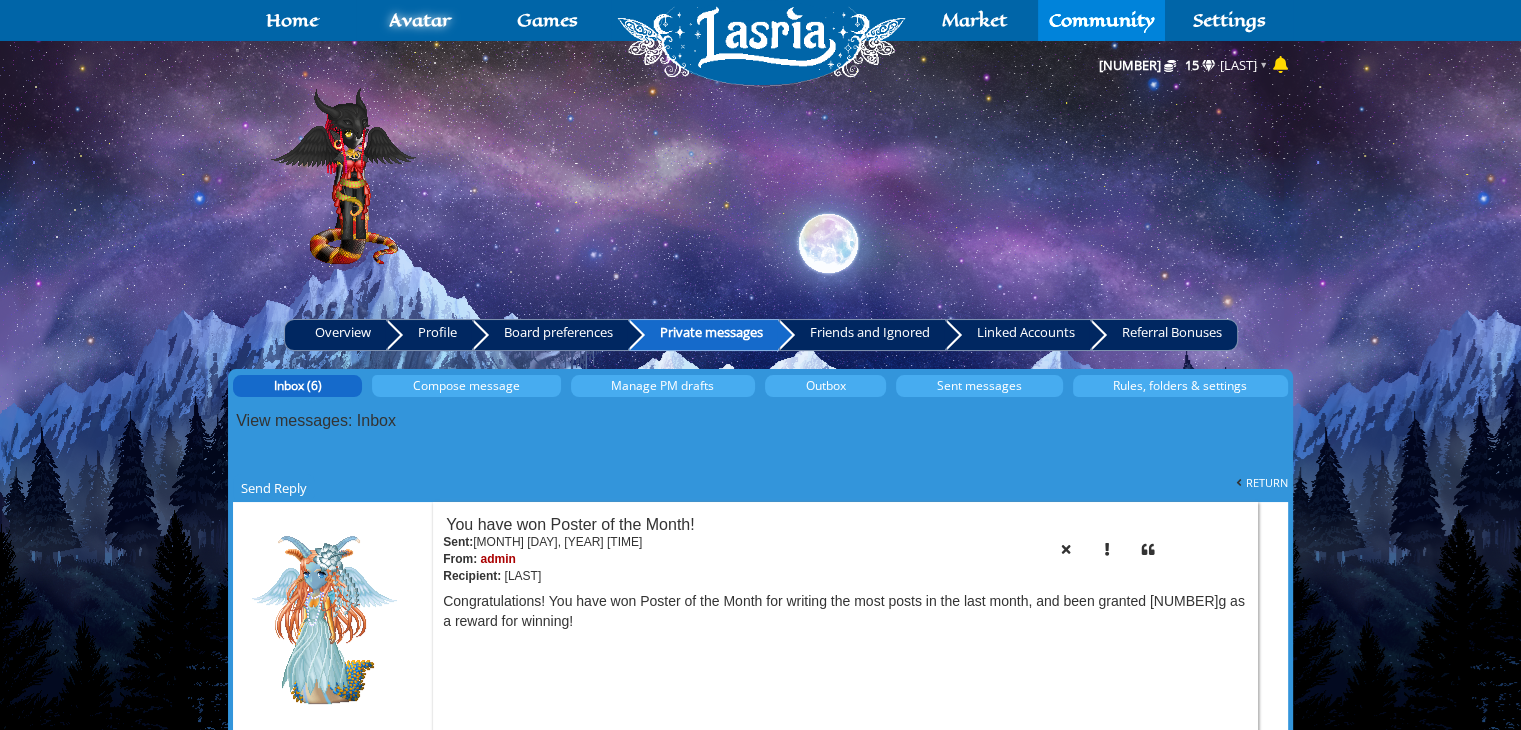 click 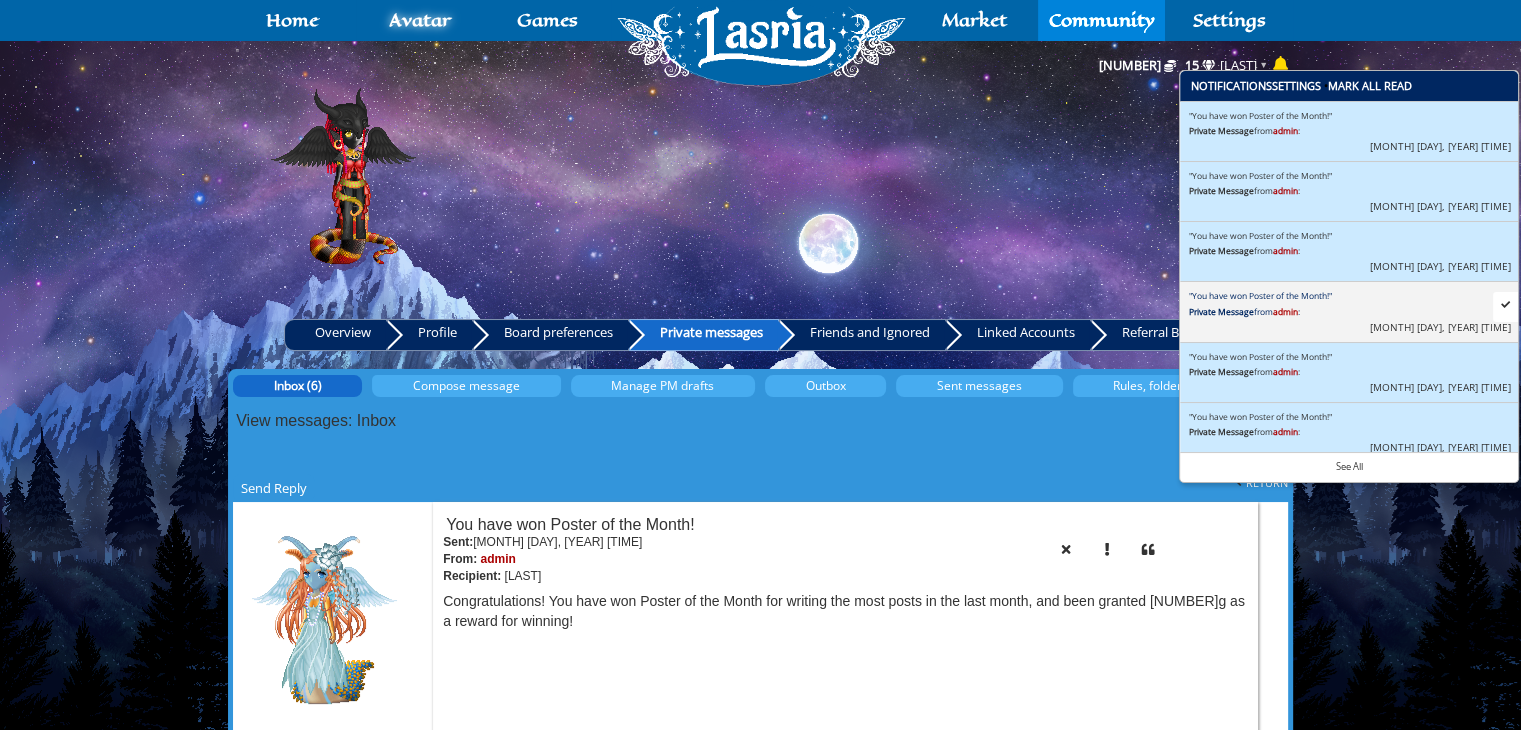 click on ""You have won Poster of the Month!" 							 Private Message  from  admin :
Aug 01, 2025 1:41pm" at bounding box center (1349, 311) 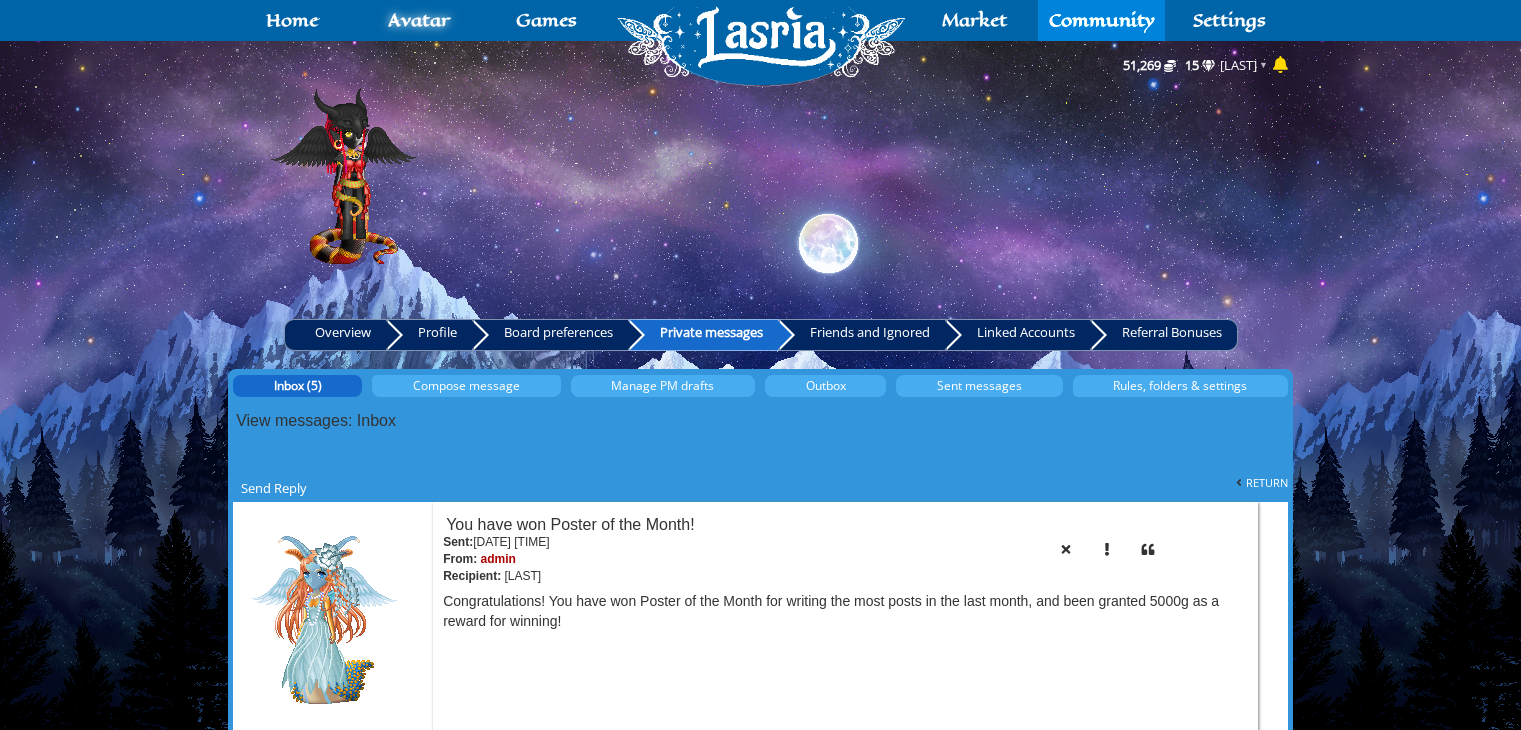 scroll, scrollTop: 0, scrollLeft: 0, axis: both 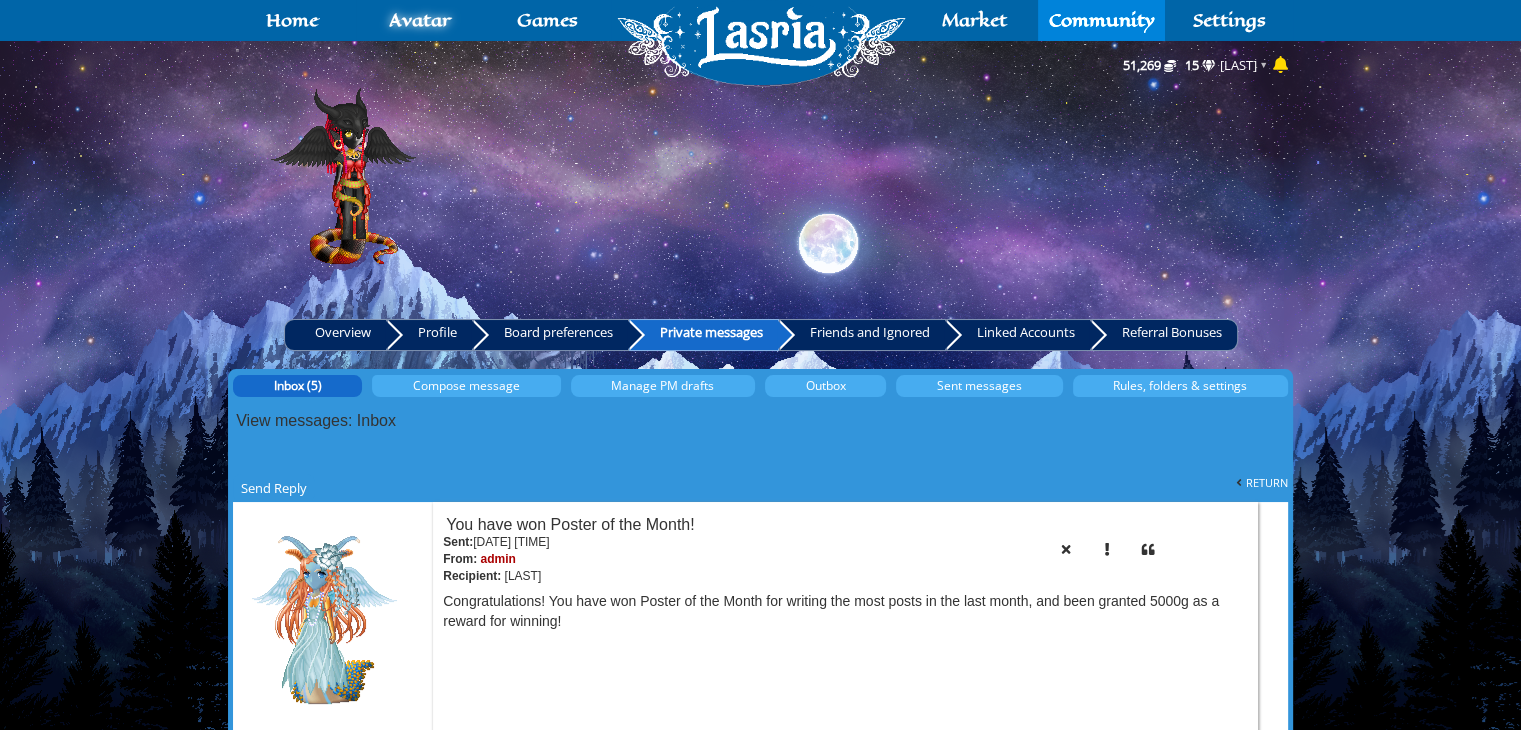 click 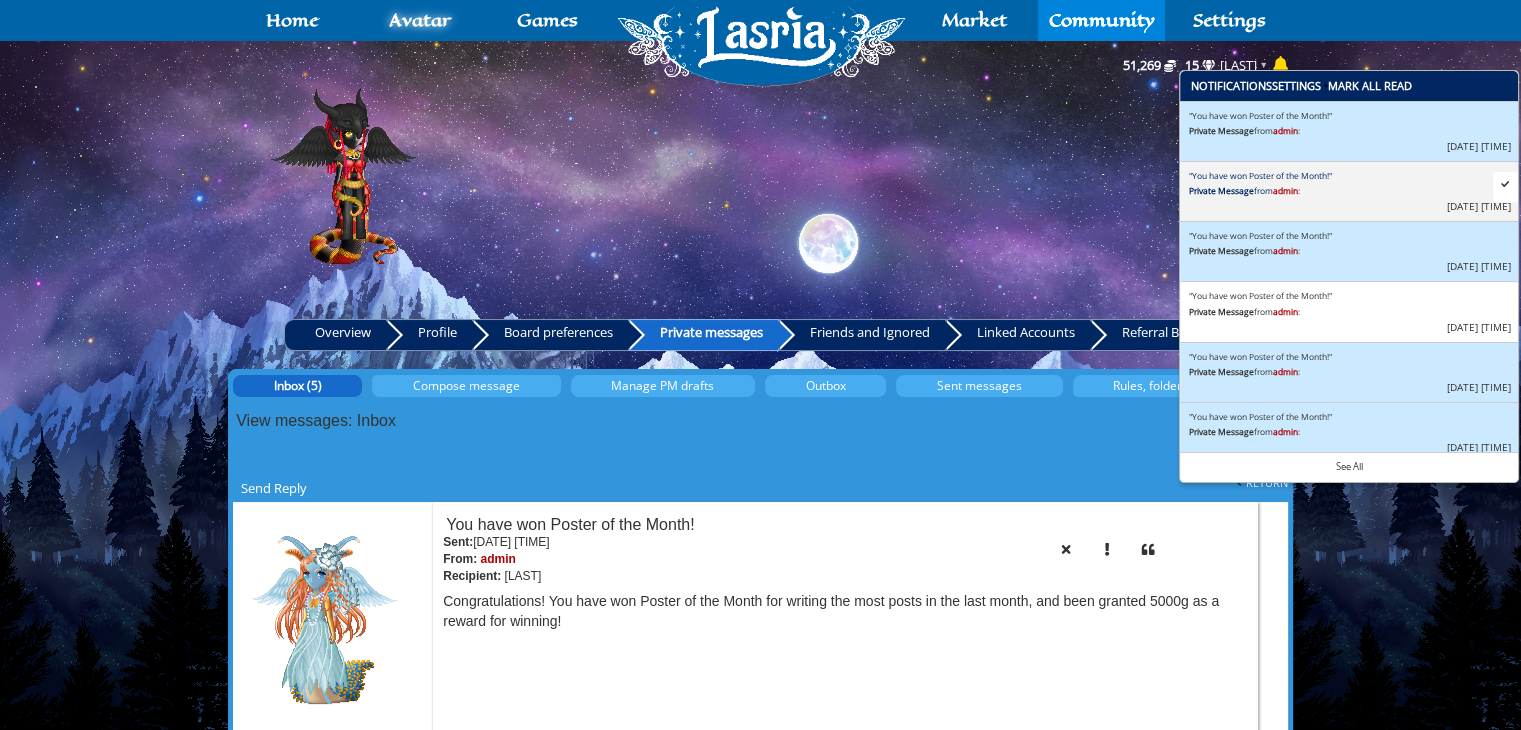 click on "Private Message  from  admin :" at bounding box center [1349, 190] 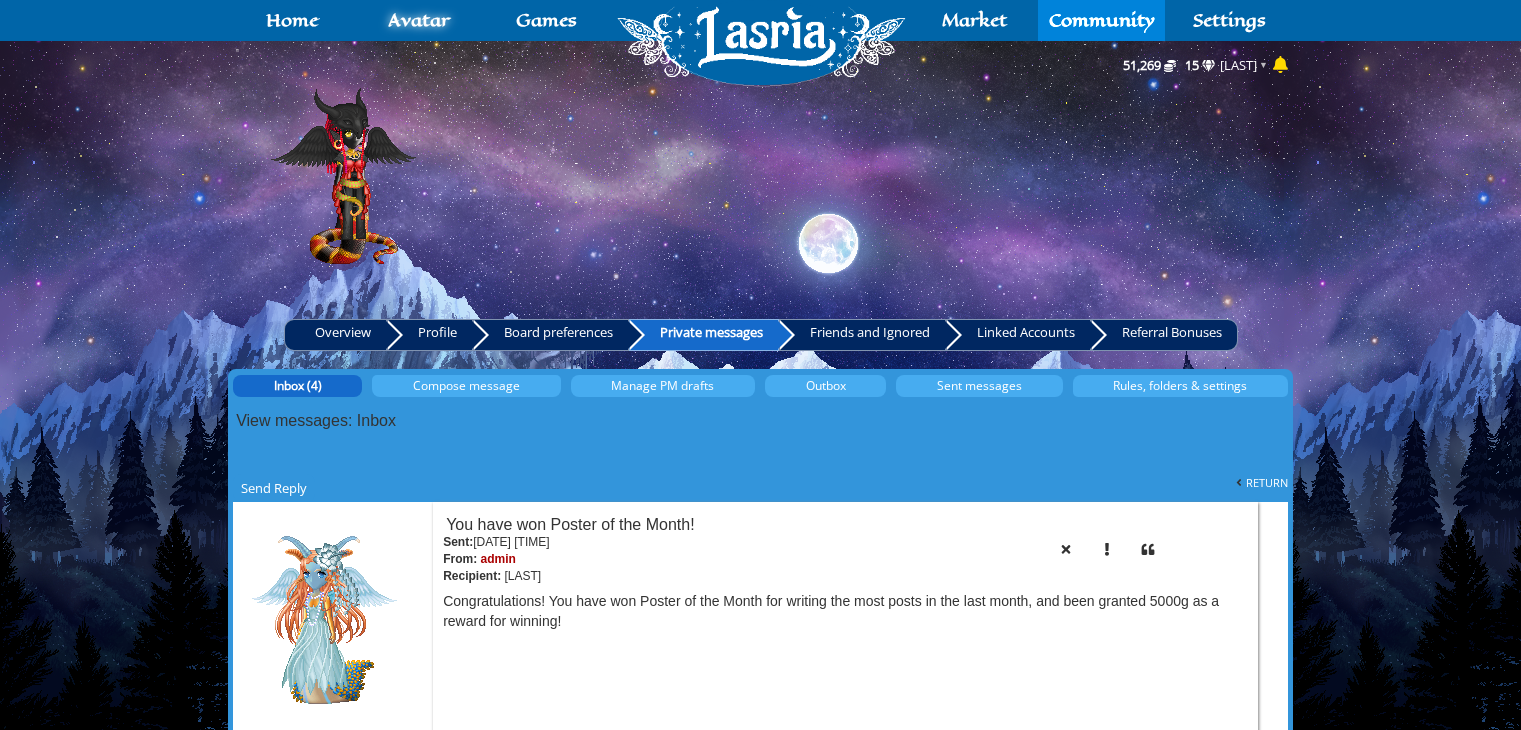 scroll, scrollTop: 0, scrollLeft: 0, axis: both 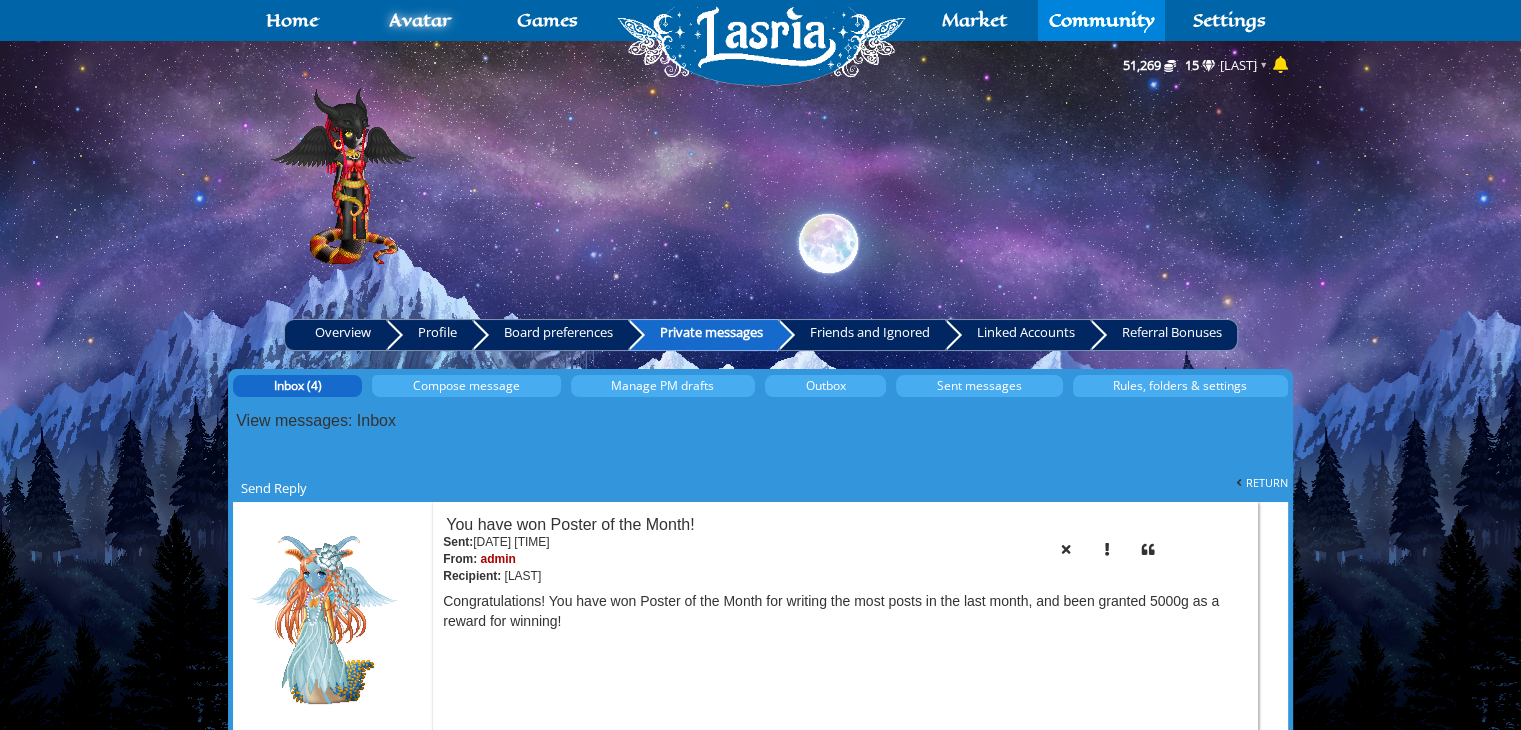 click 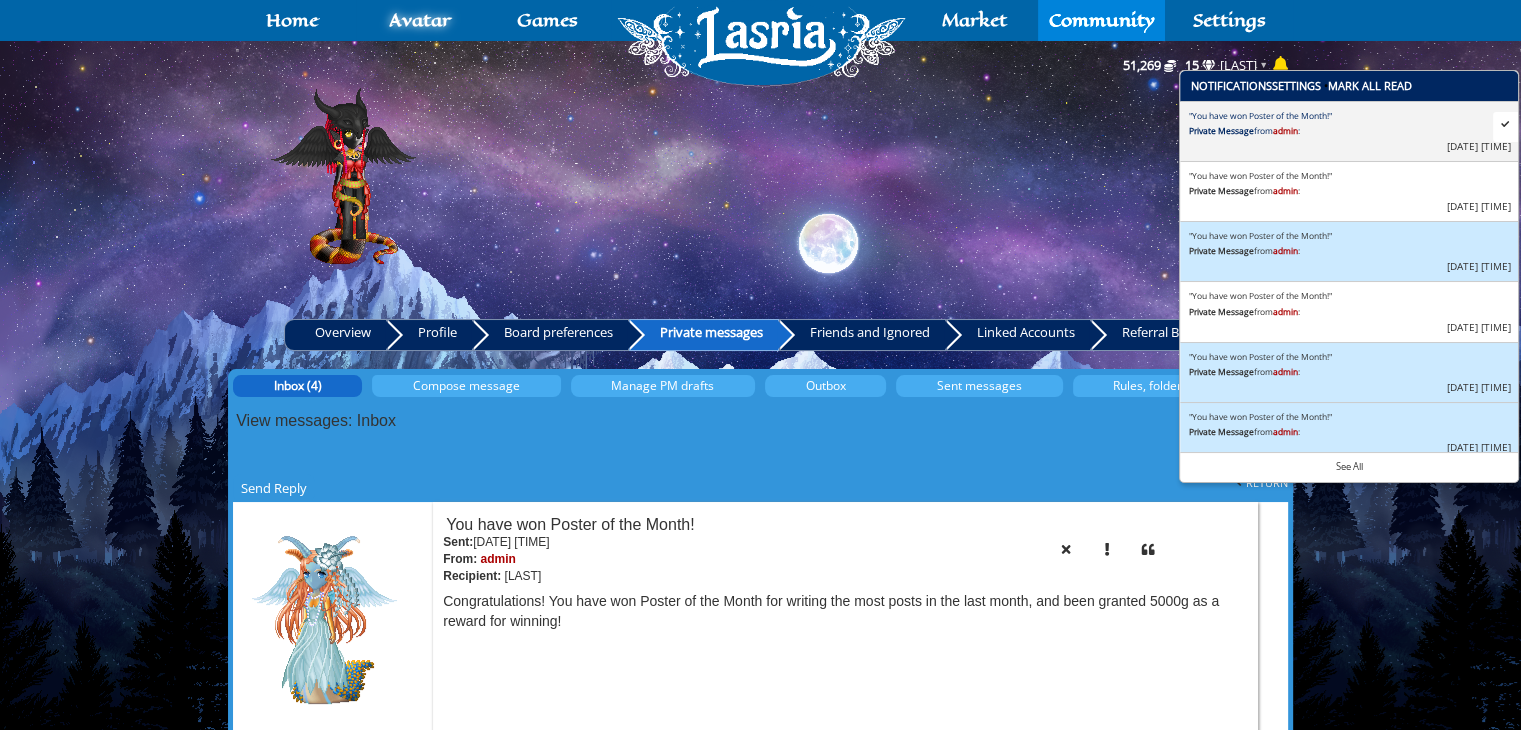 click on "Private Message  from  admin :" at bounding box center (1349, 130) 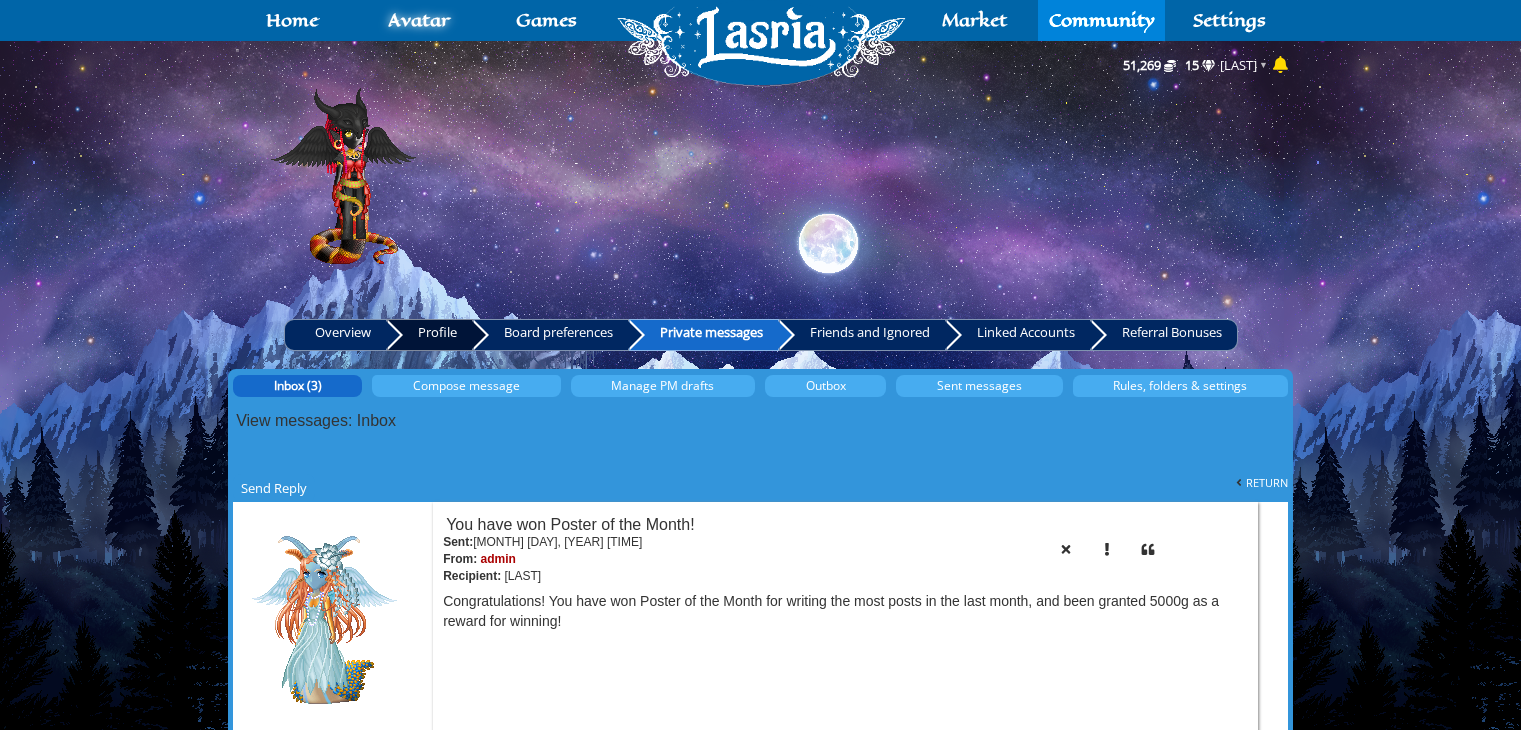 scroll, scrollTop: 0, scrollLeft: 0, axis: both 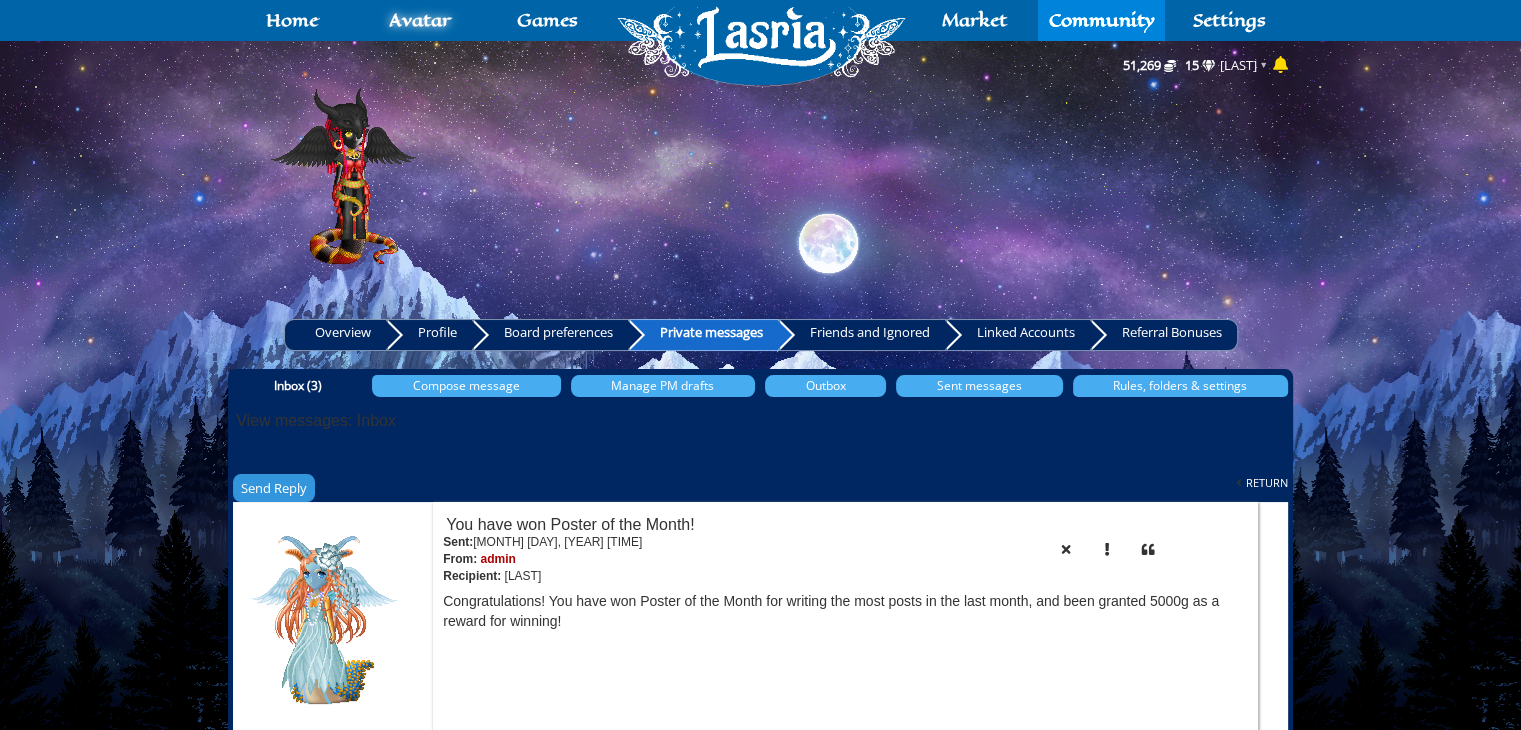 click on "Inbox (3)" at bounding box center (298, 385) 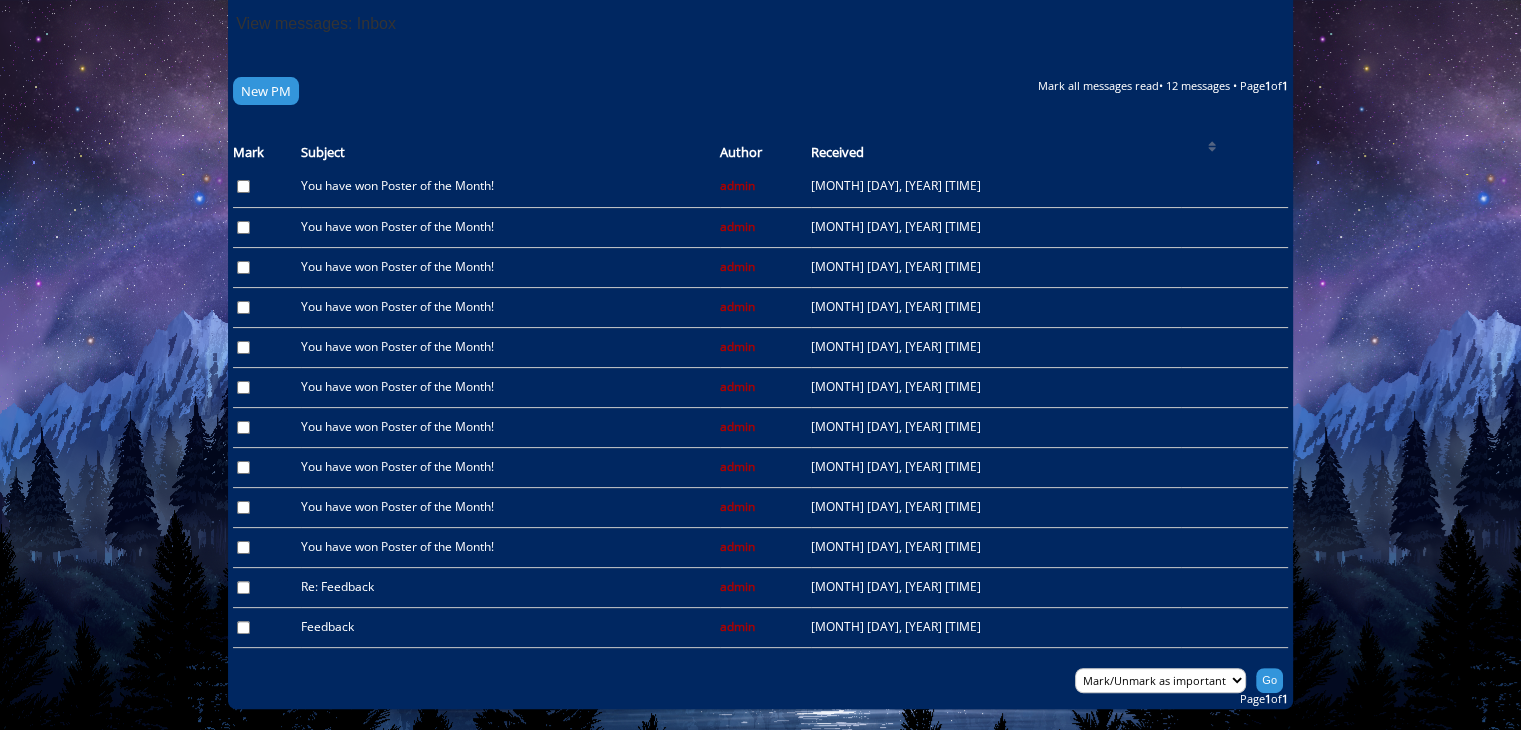 scroll, scrollTop: 400, scrollLeft: 0, axis: vertical 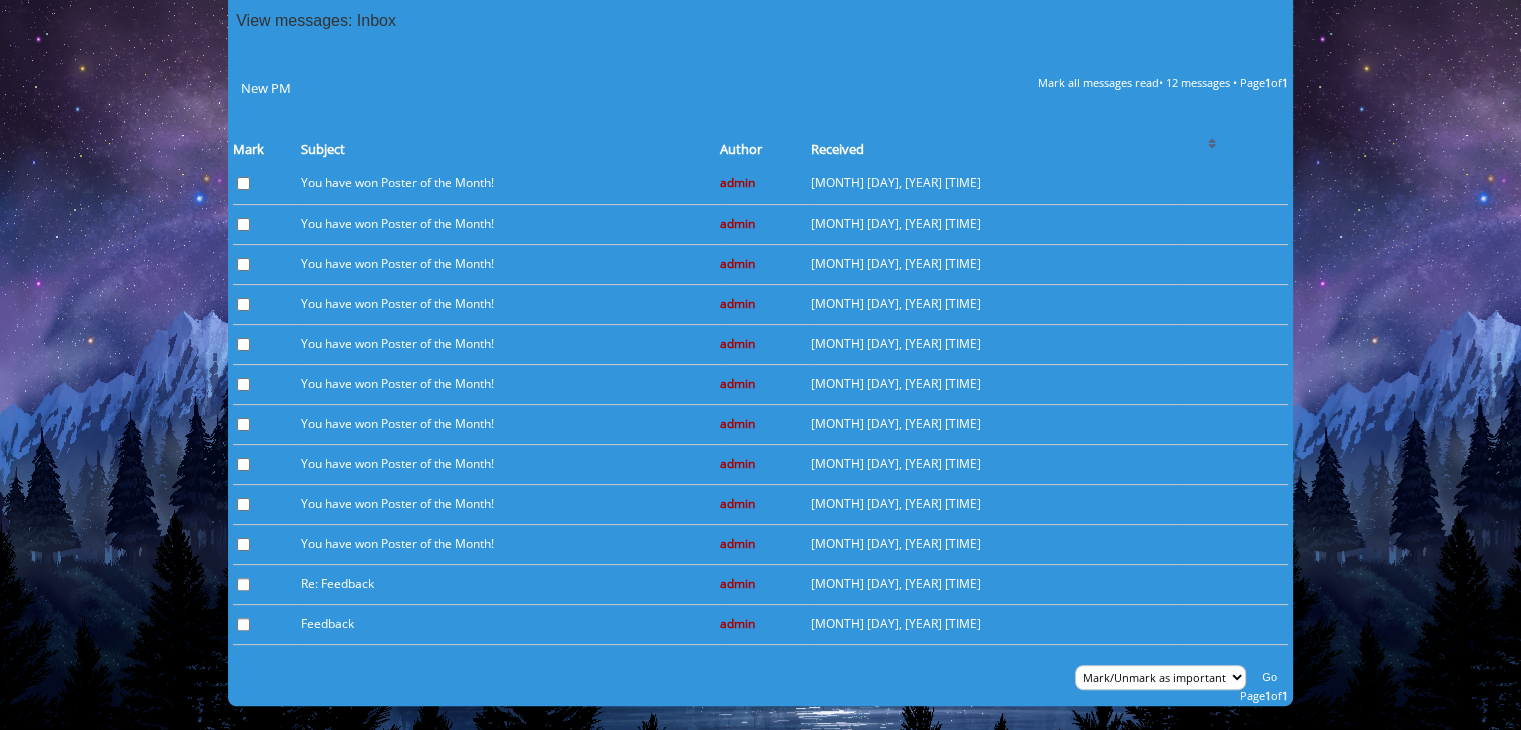 click on "369
Home
Avatar
Crafting Skills
Crafting
Wardrobe
Inventory
Account
Games
RPG
Minigames Quests Market" at bounding box center [760, 190] 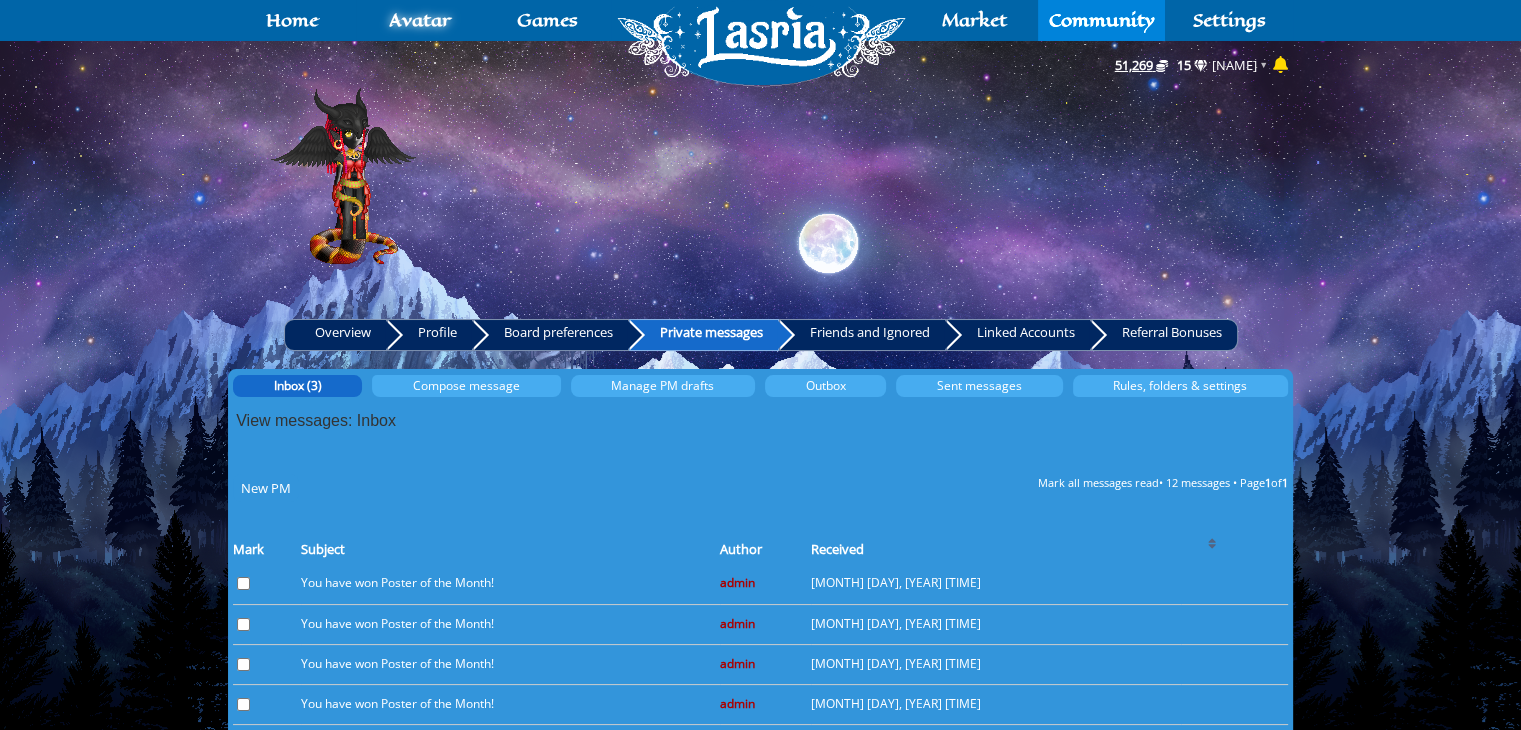 click 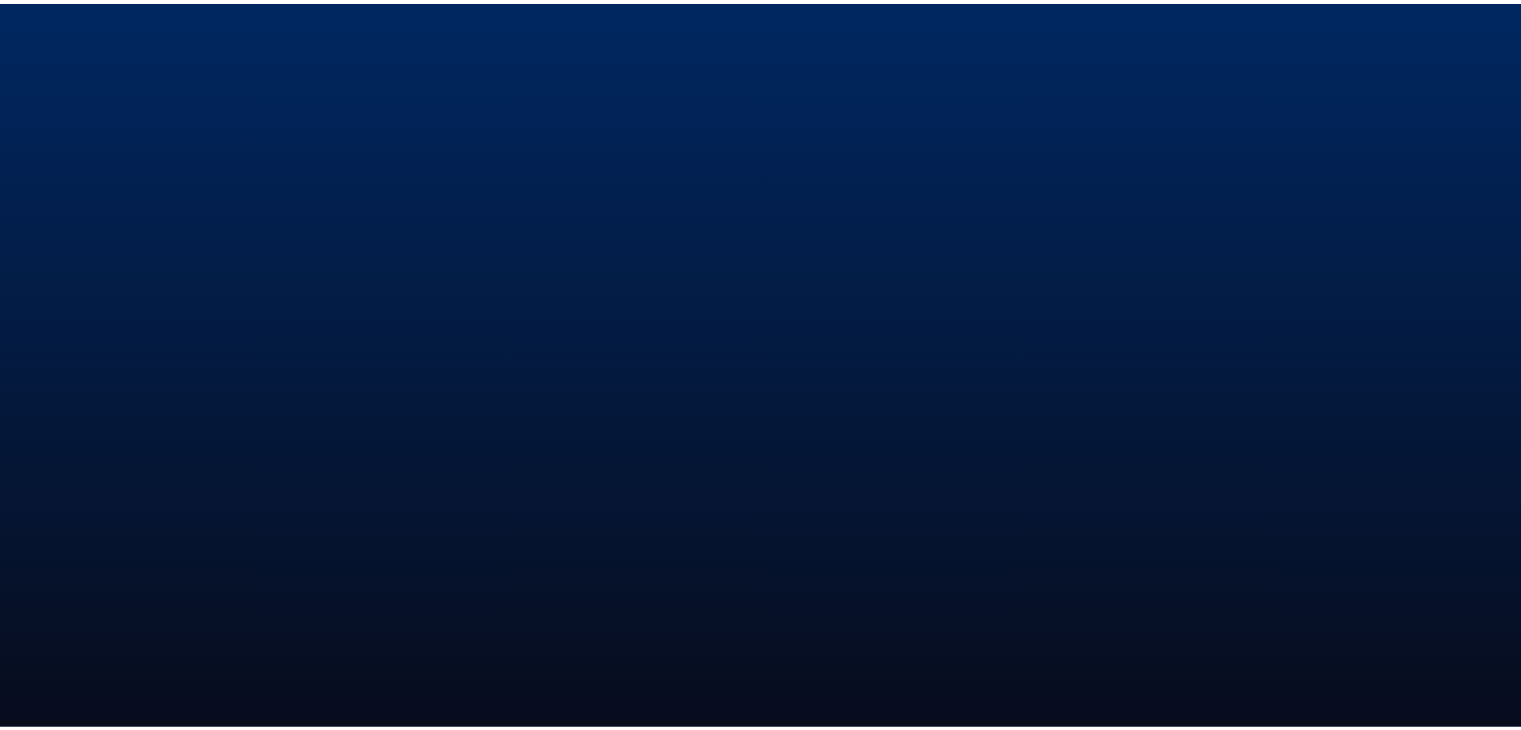 scroll, scrollTop: 0, scrollLeft: 0, axis: both 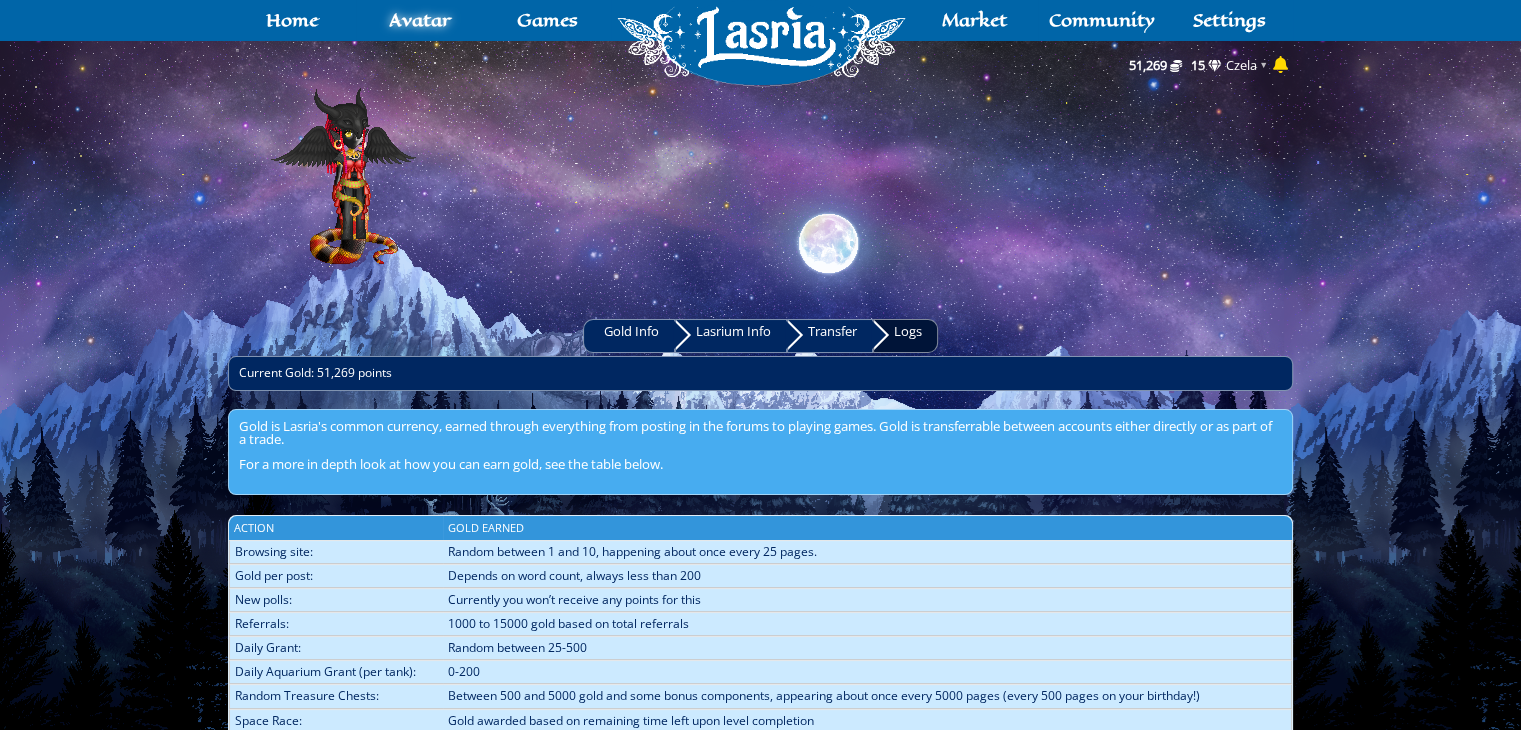 click on "Logs" at bounding box center (905, 336) 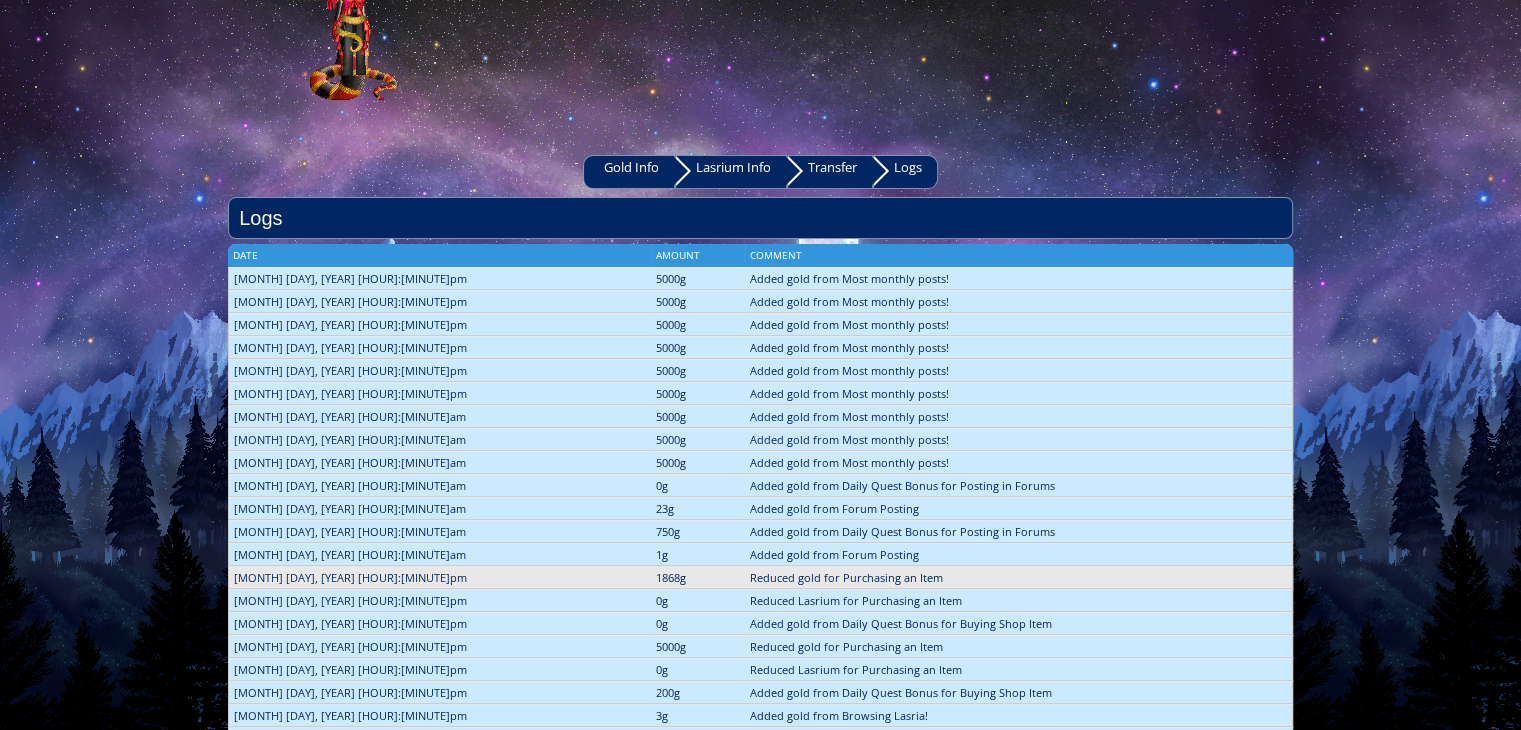 scroll, scrollTop: 200, scrollLeft: 0, axis: vertical 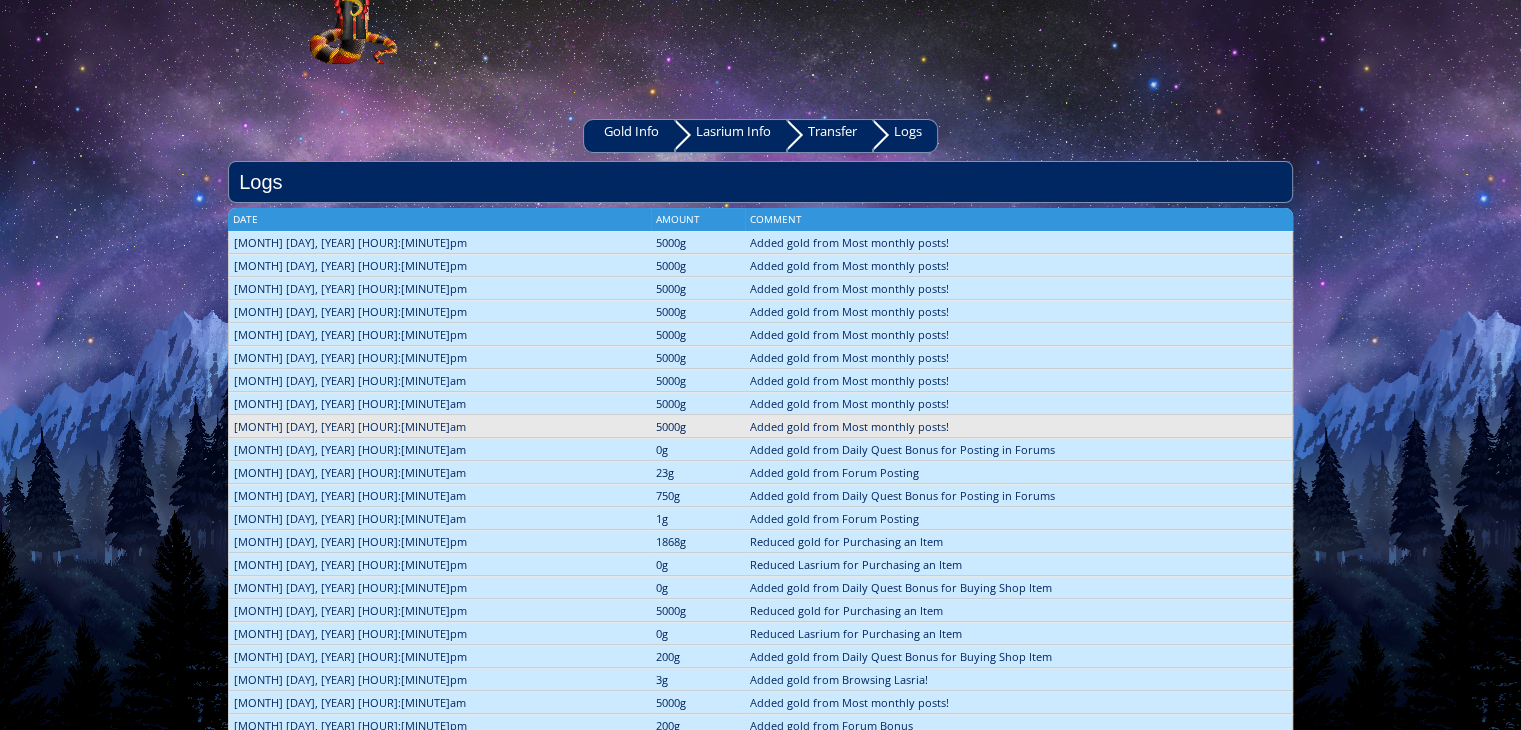 click on "Amount 5000g" at bounding box center (698, 426) 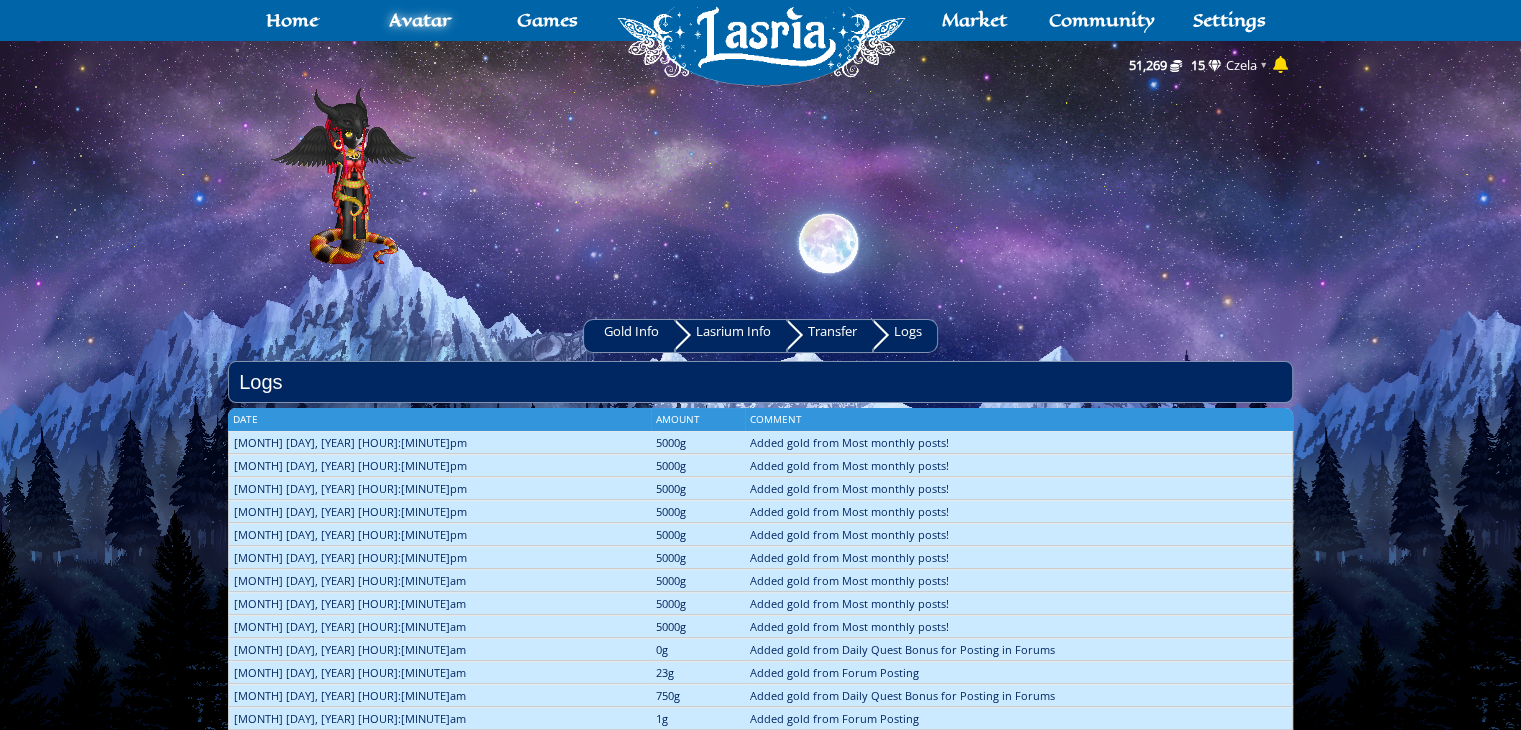 click 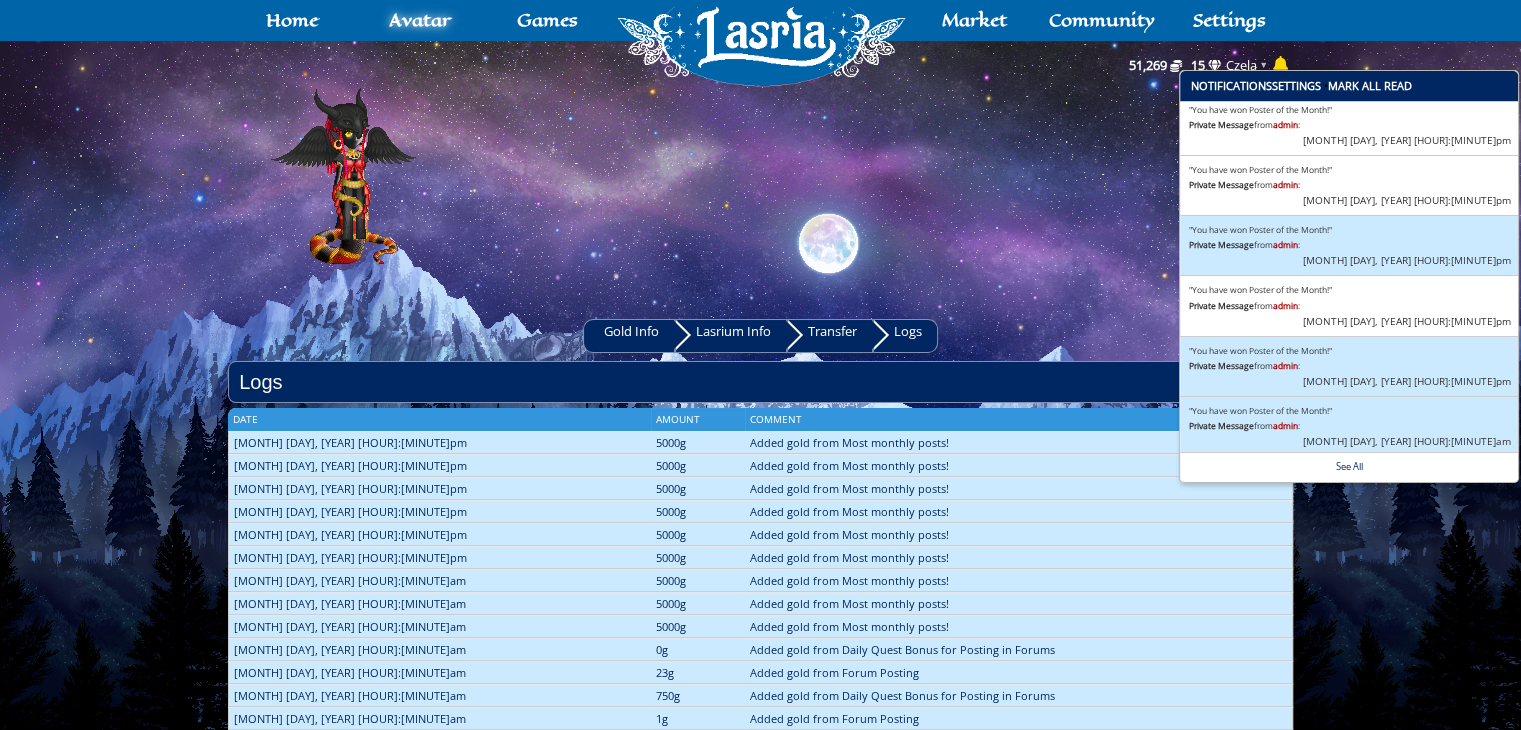 scroll, scrollTop: 8, scrollLeft: 0, axis: vertical 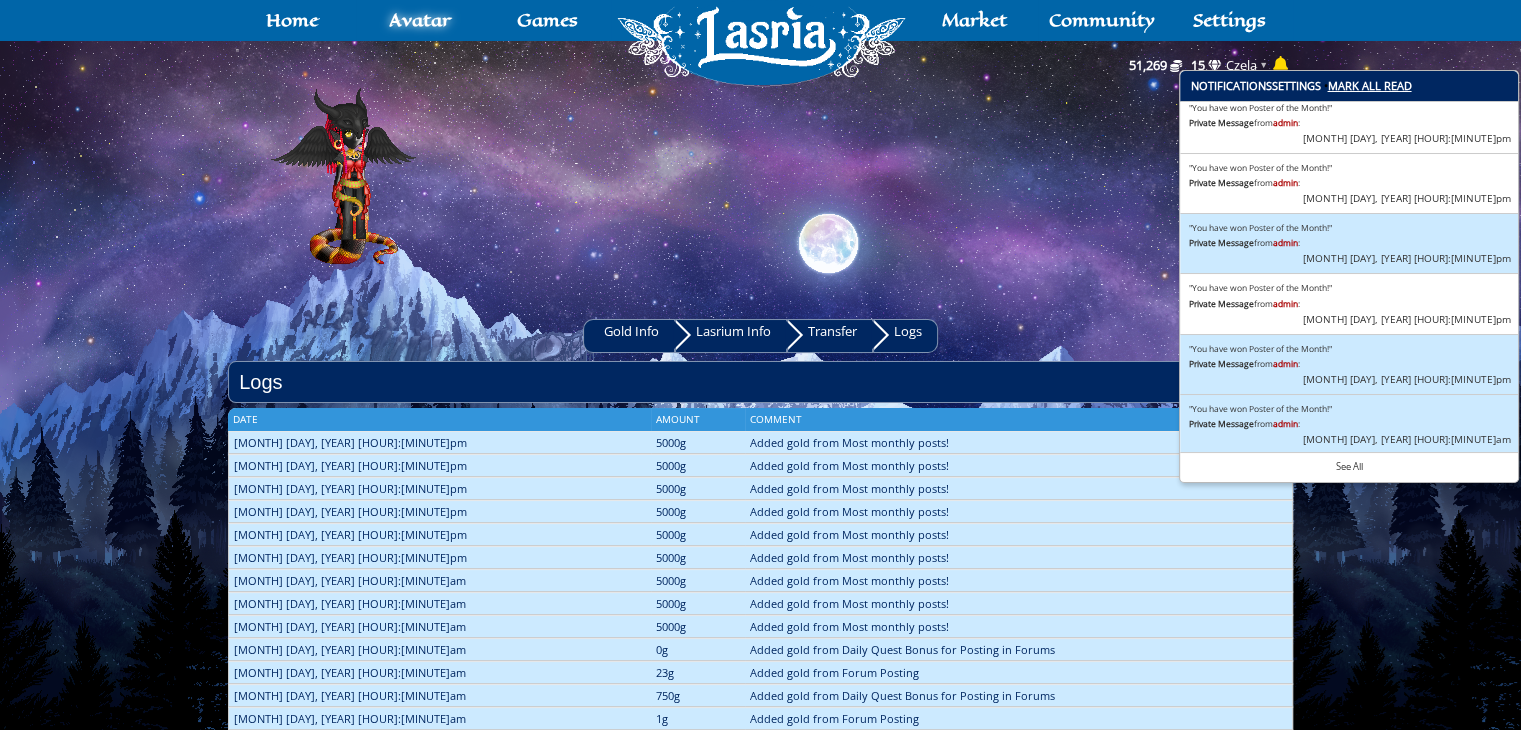 click on "Mark all read" at bounding box center (1369, 85) 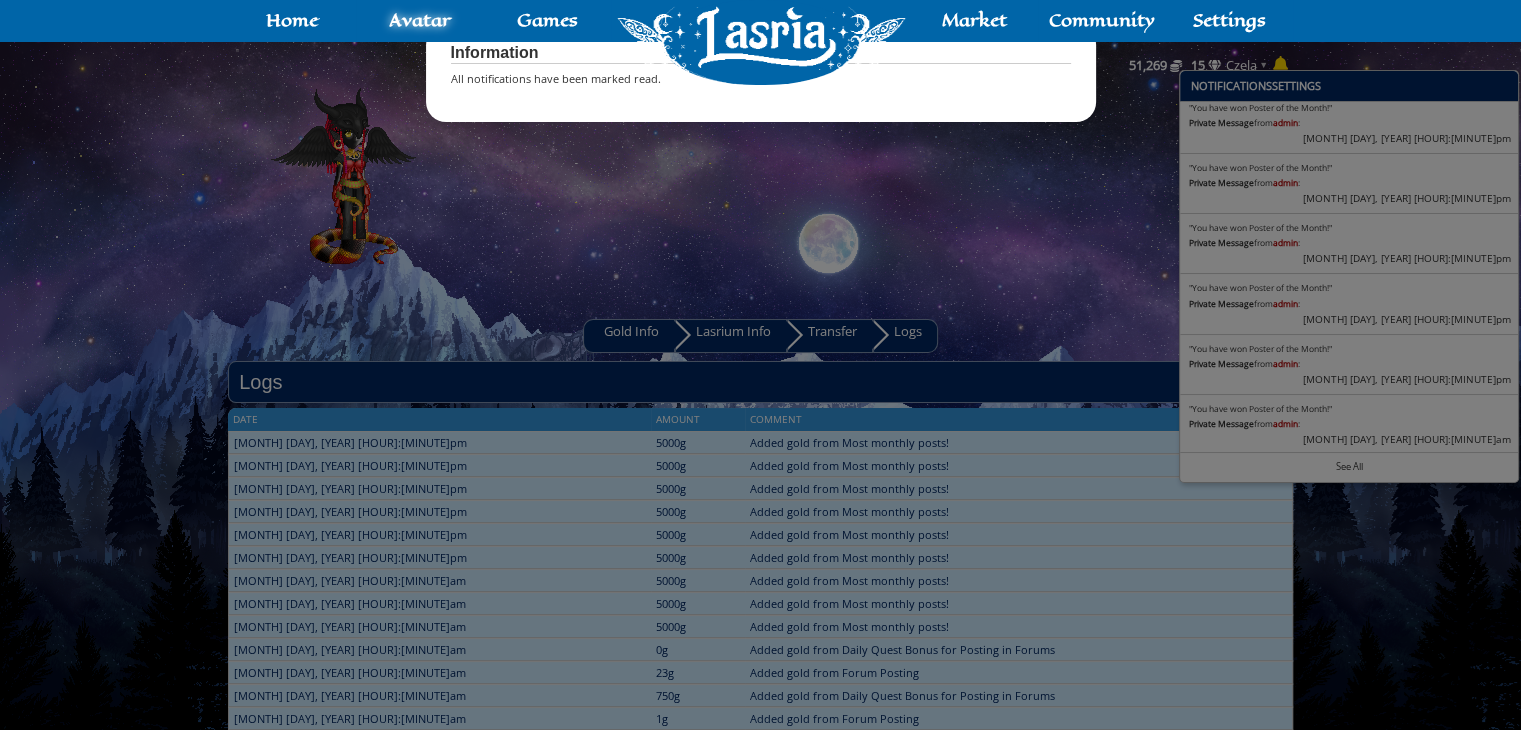 click at bounding box center [760, 365] 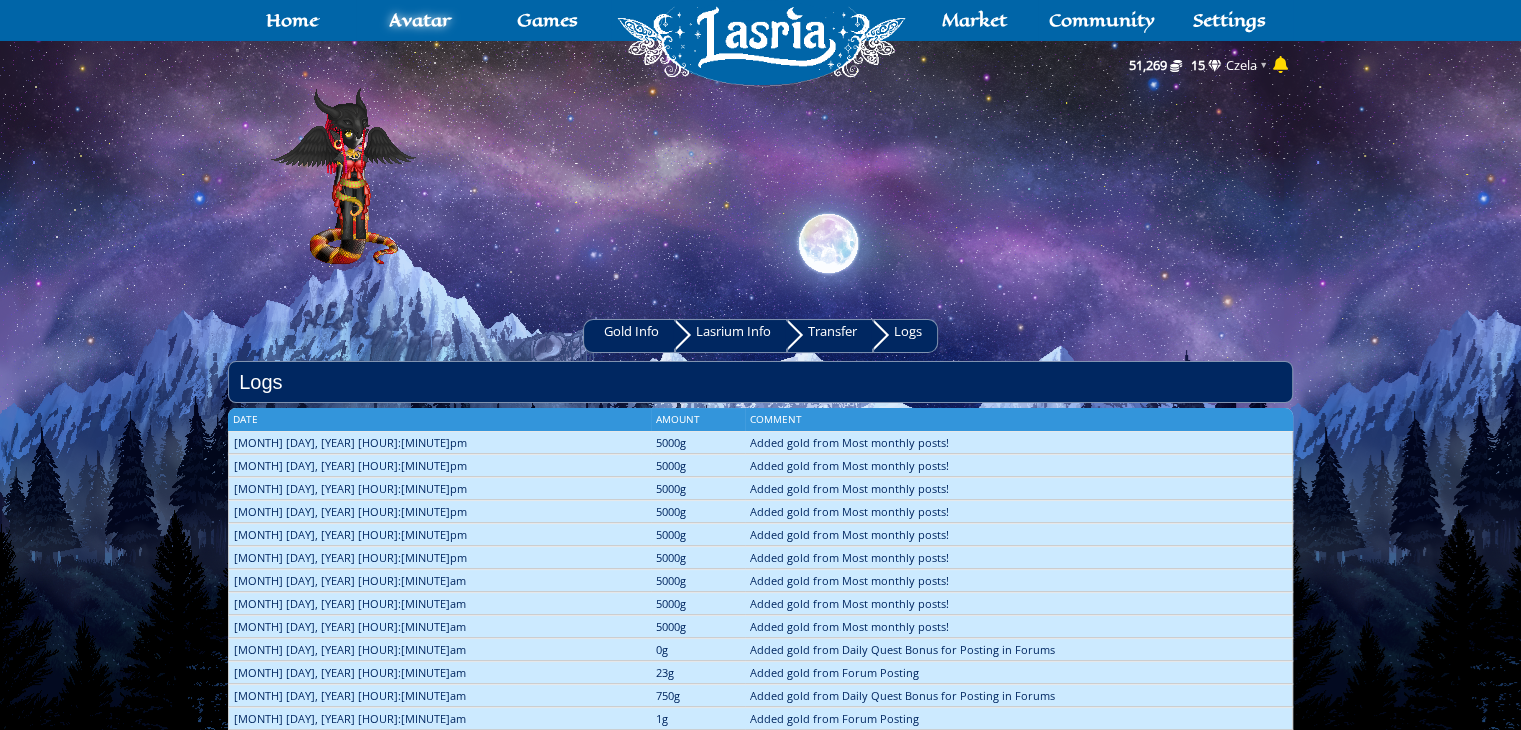 click on "369
Home
Avatar
Crafting Skills
Crafting
Wardrobe
Inventory
Account
Games
RPG
Minigames Quests Market" at bounding box center [760, 4095] 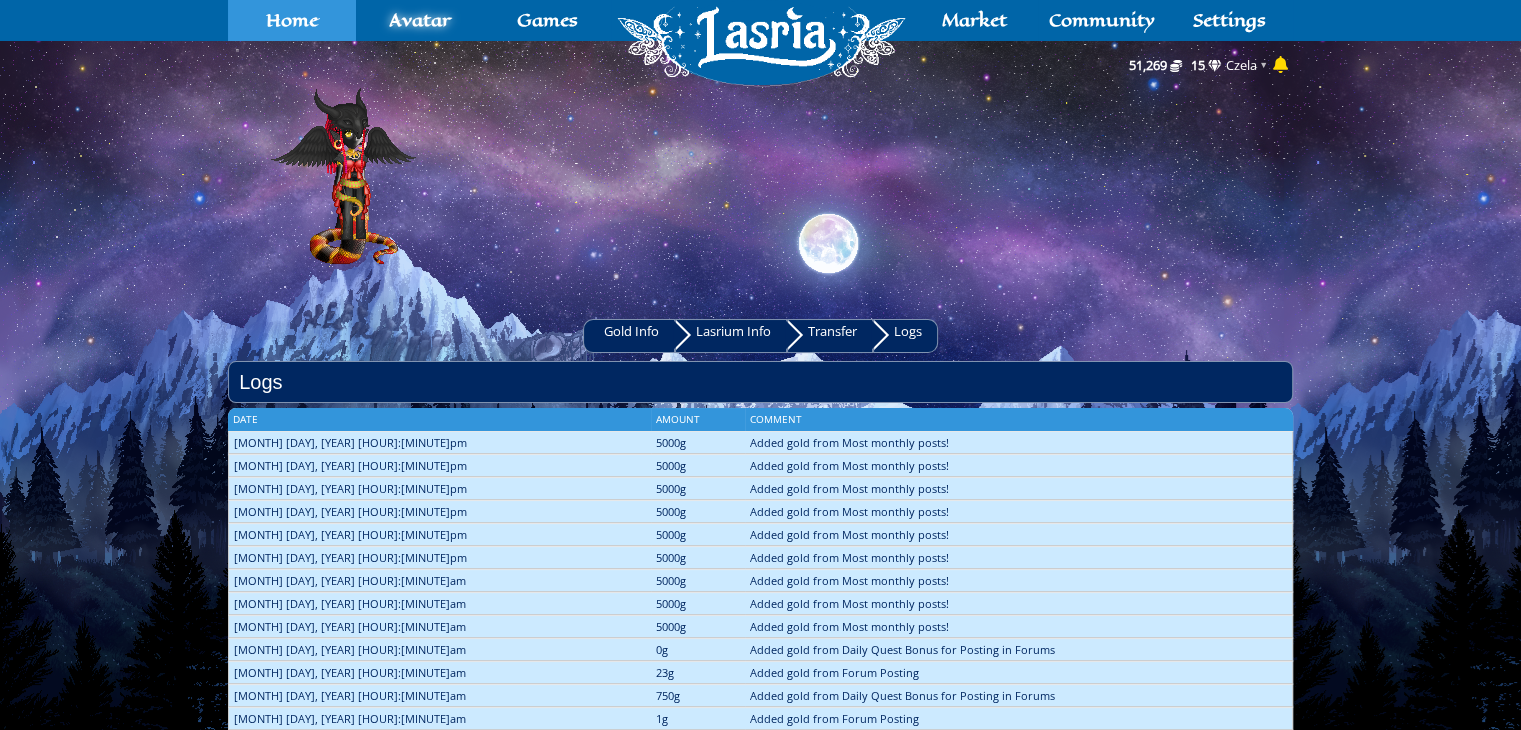 click on "Home" at bounding box center [292, 20] 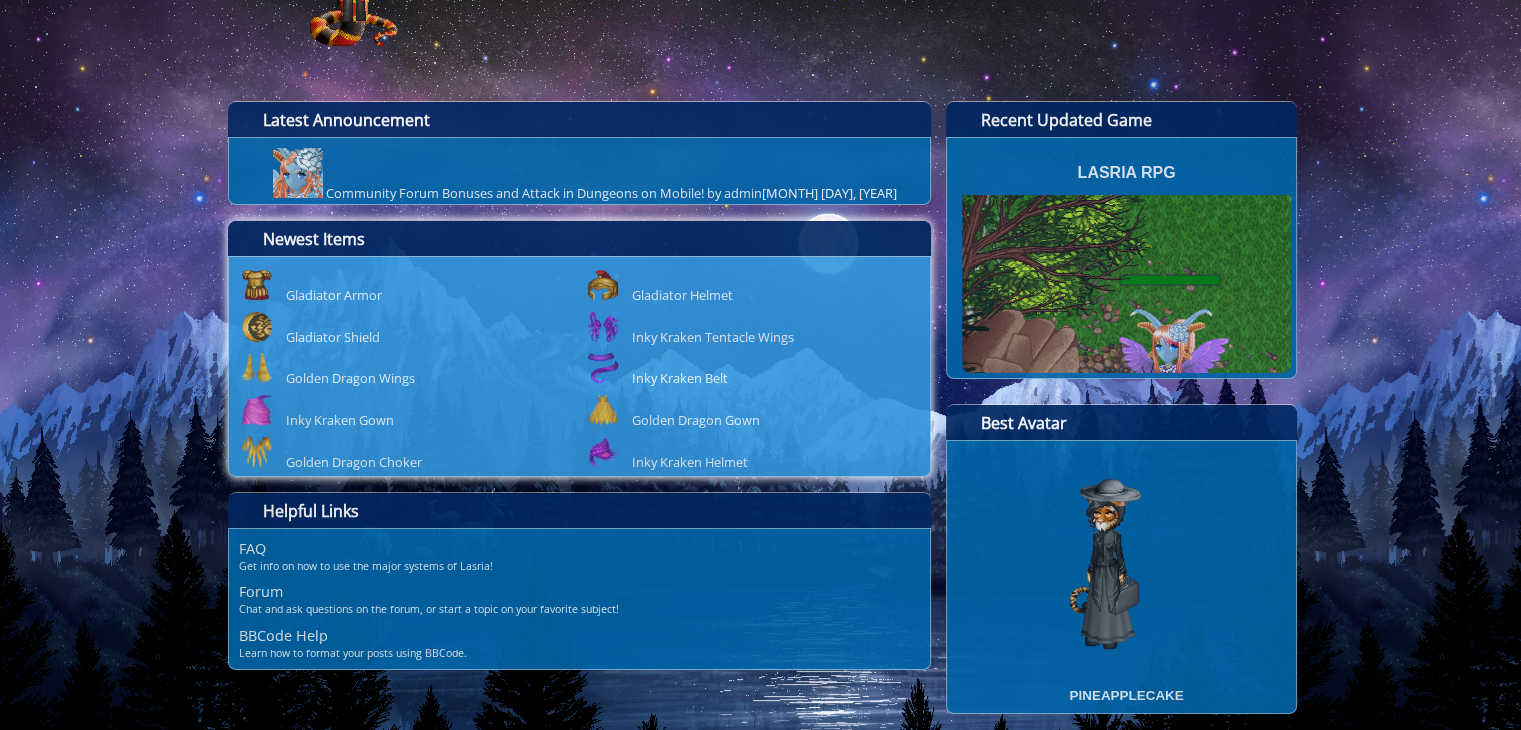 scroll, scrollTop: 0, scrollLeft: 0, axis: both 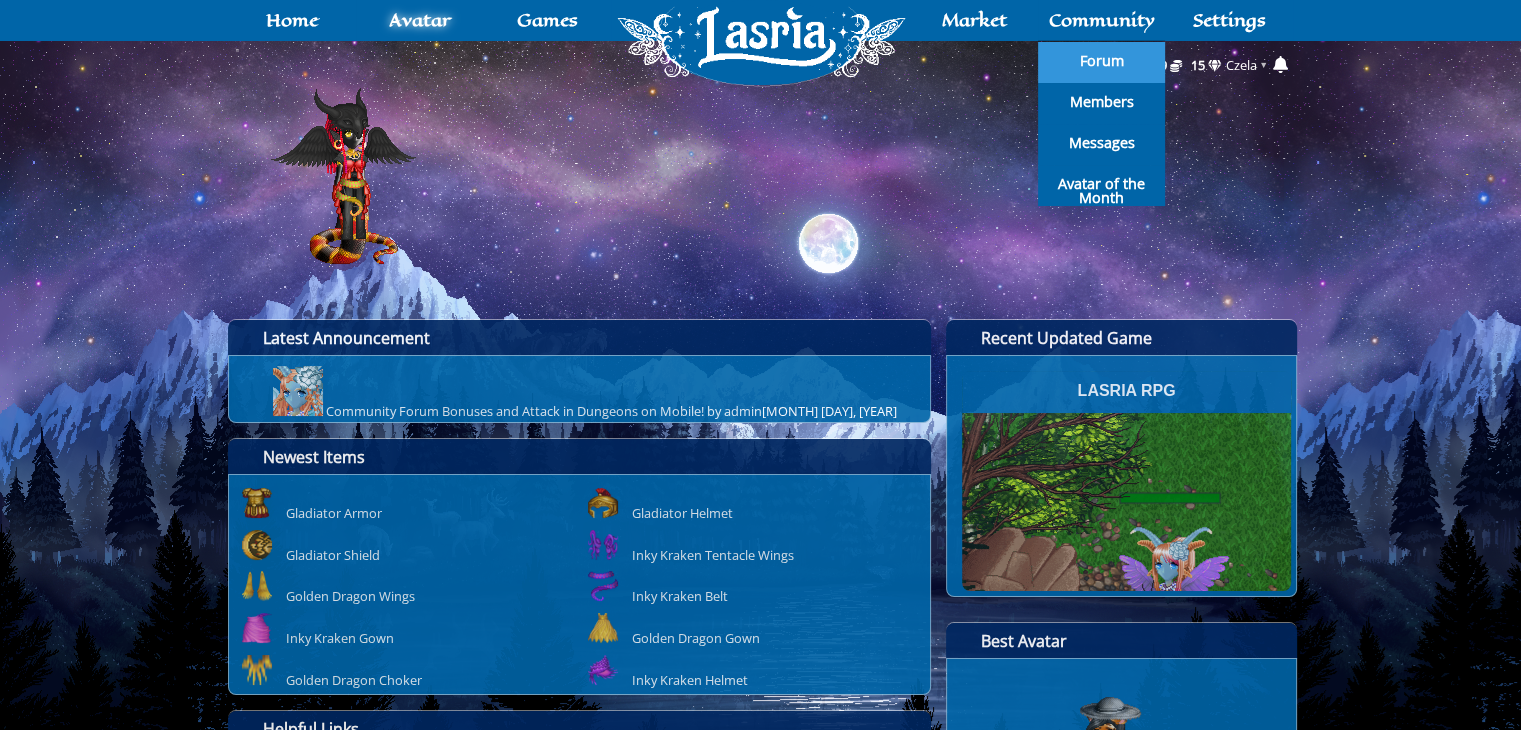 click on "Forum" at bounding box center [1102, 61] 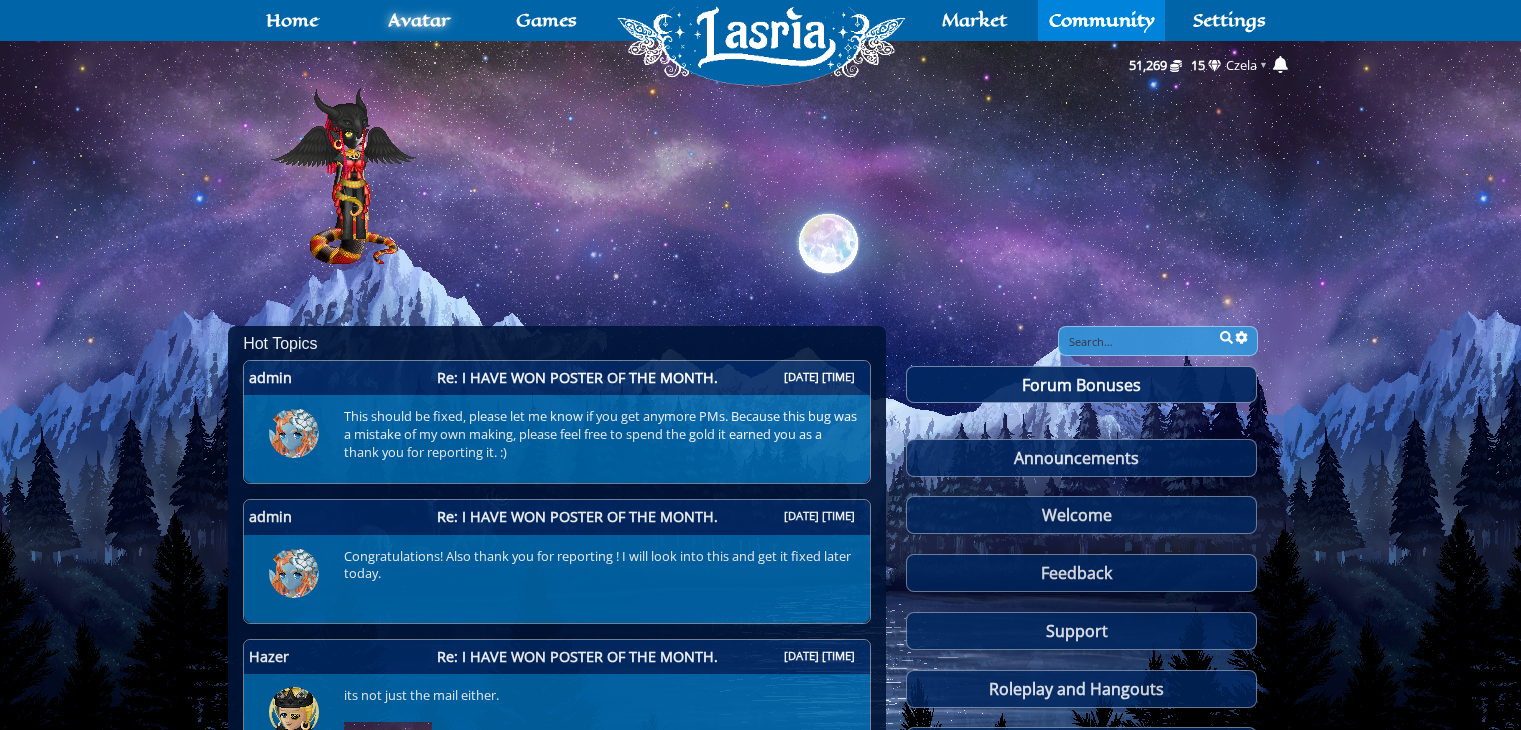 scroll, scrollTop: 0, scrollLeft: 0, axis: both 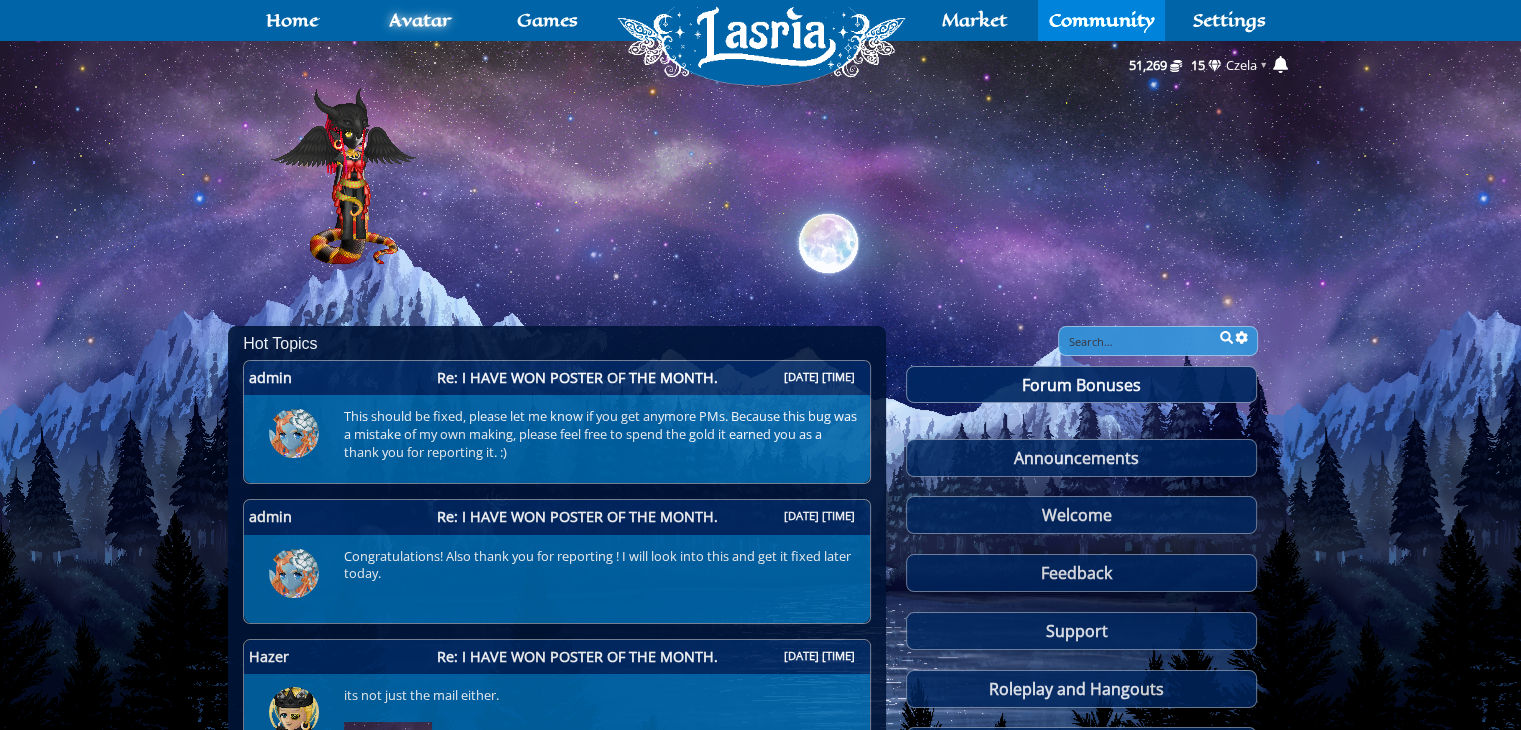 click on "369
Home
Avatar
Crafting Skills
Crafting
Wardrobe
Inventory
Account
Games
RPG
Minigames Quests Market" at bounding box center [760, 751] 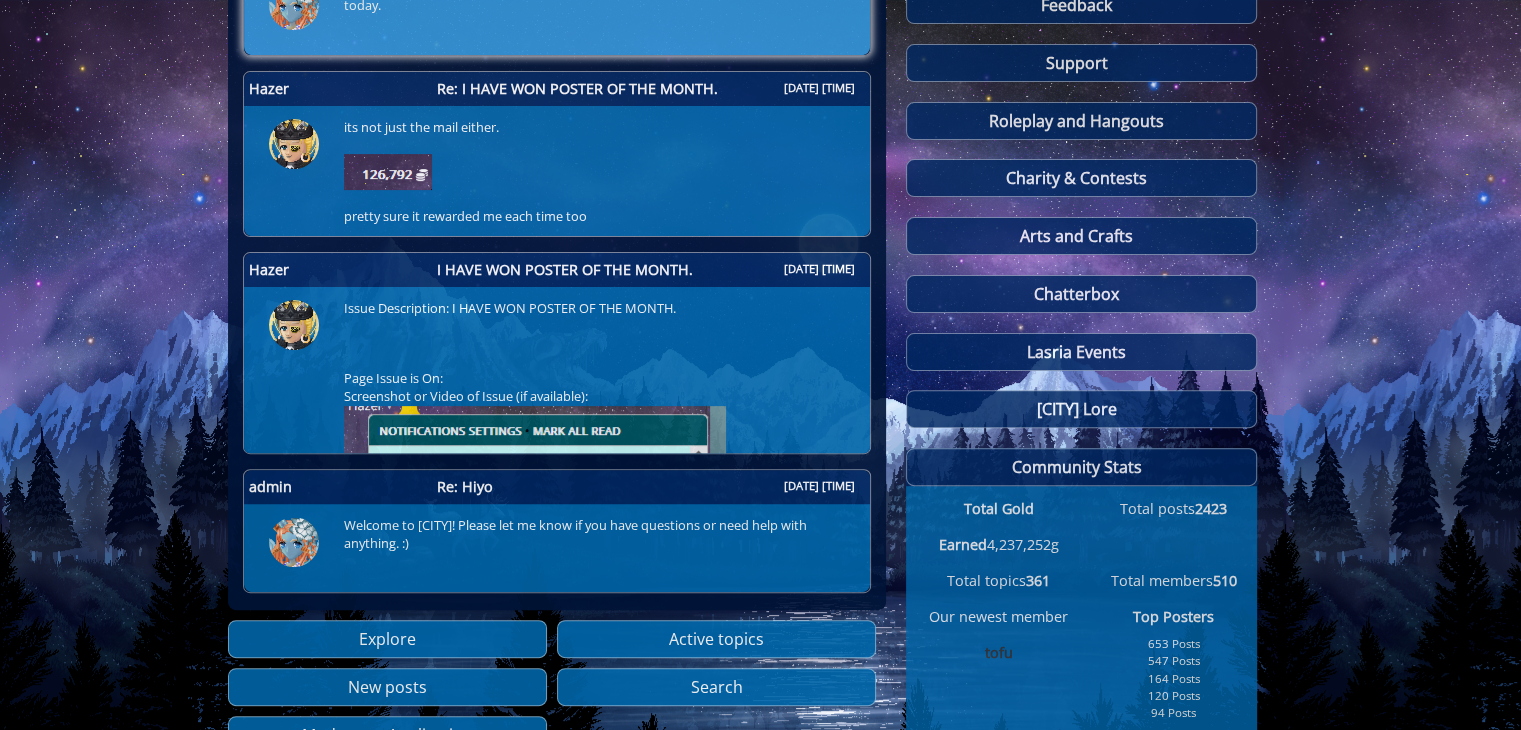 scroll, scrollTop: 552, scrollLeft: 0, axis: vertical 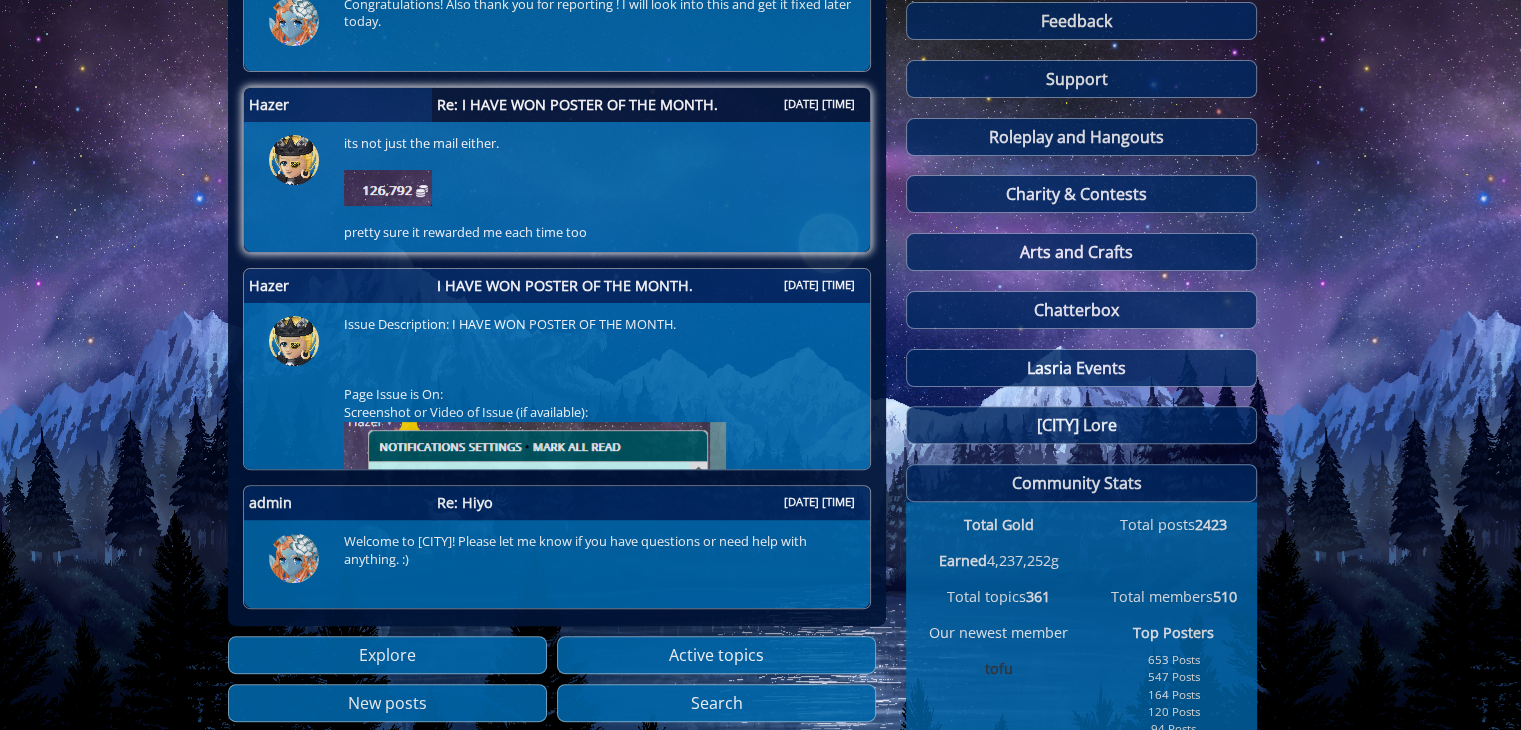 click on "Re: I HAVE WON POSTER OF THE MONTH." at bounding box center [577, 105] 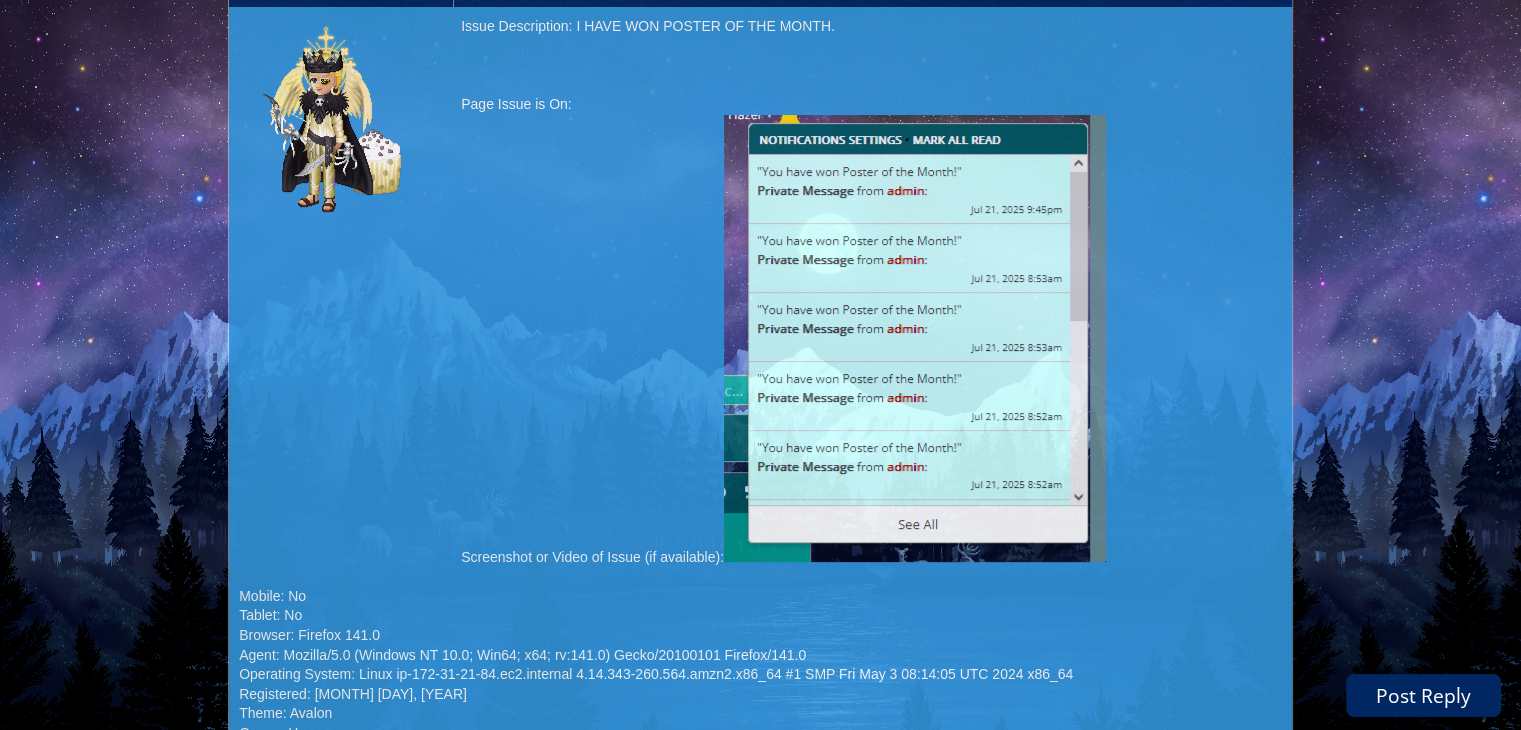 scroll, scrollTop: 0, scrollLeft: 0, axis: both 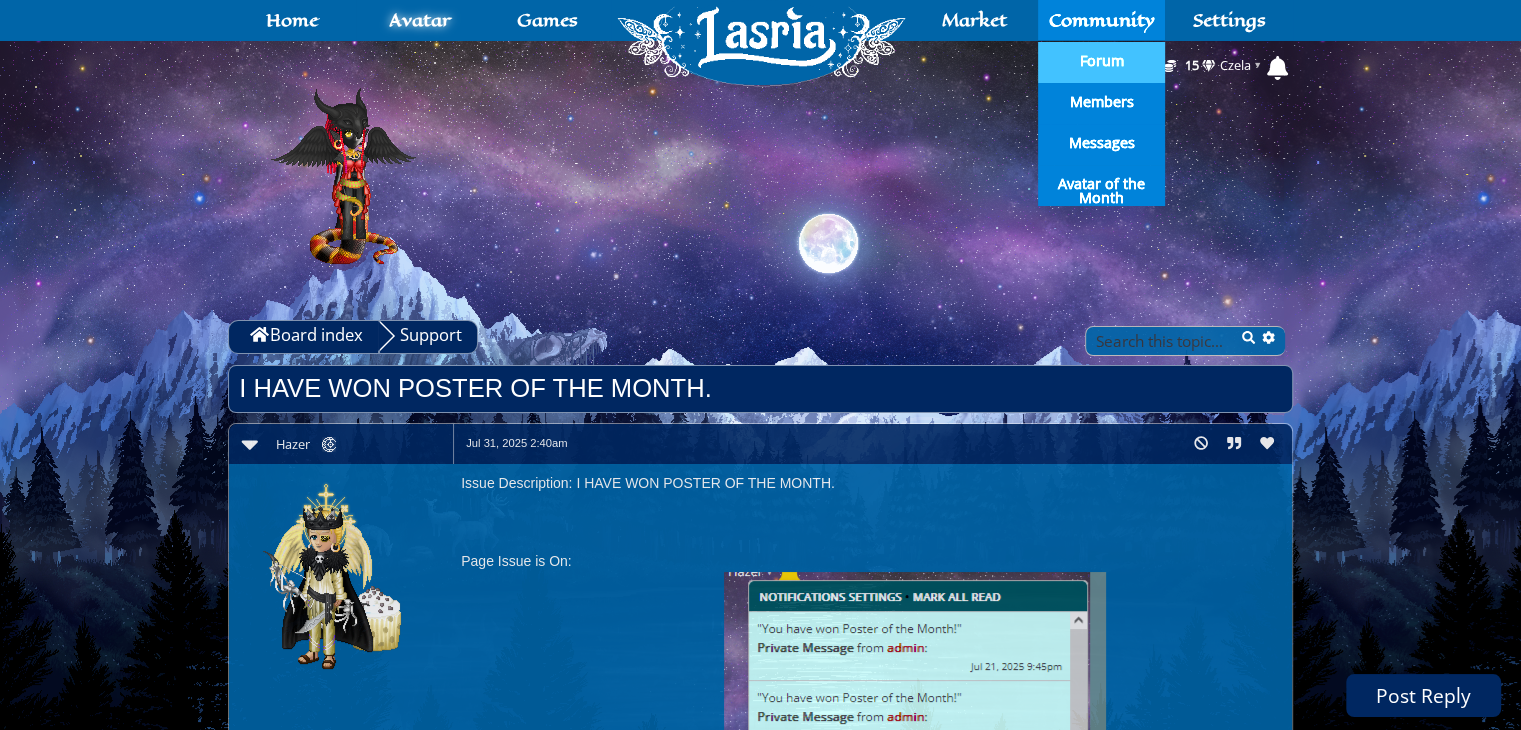 click on "Forum" at bounding box center (1102, 61) 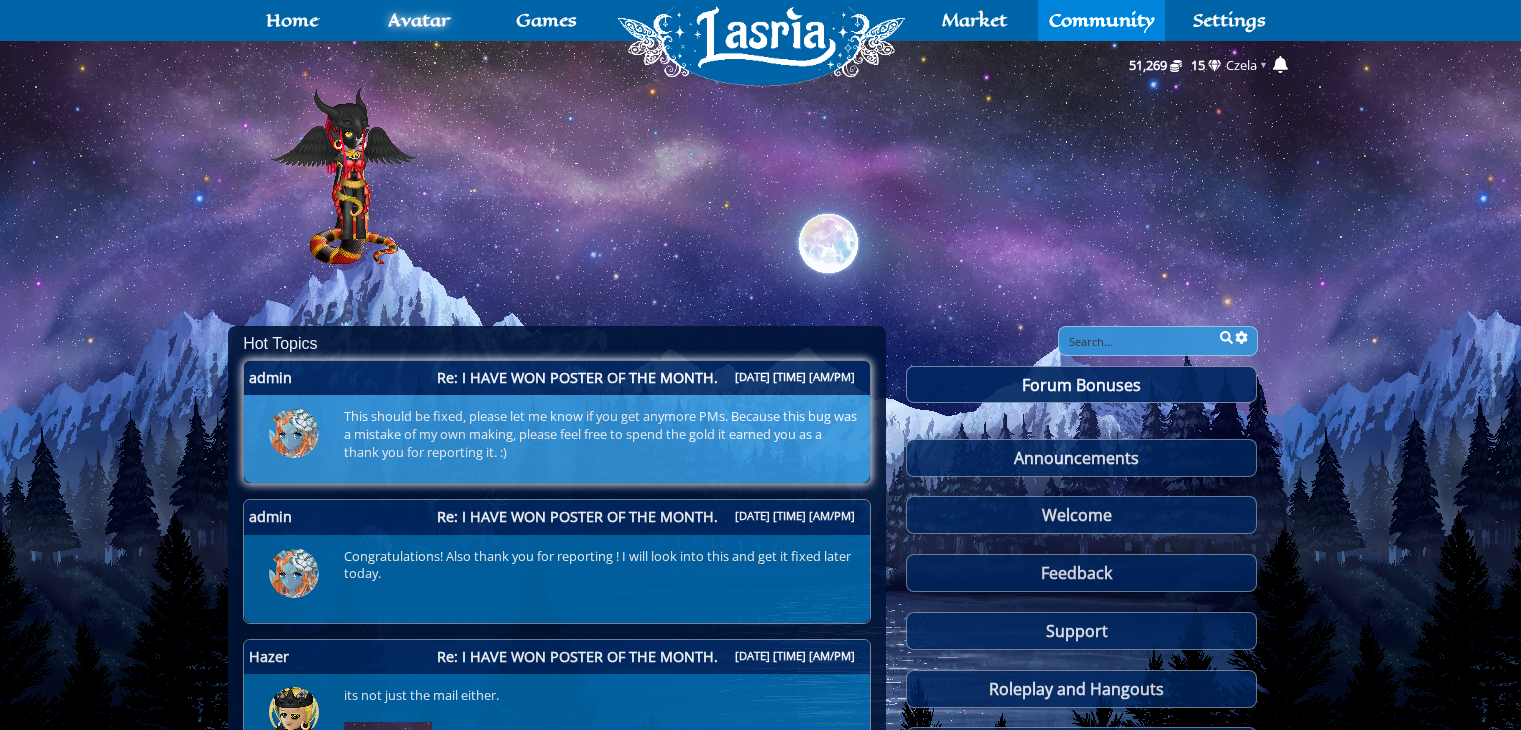 scroll, scrollTop: 0, scrollLeft: 0, axis: both 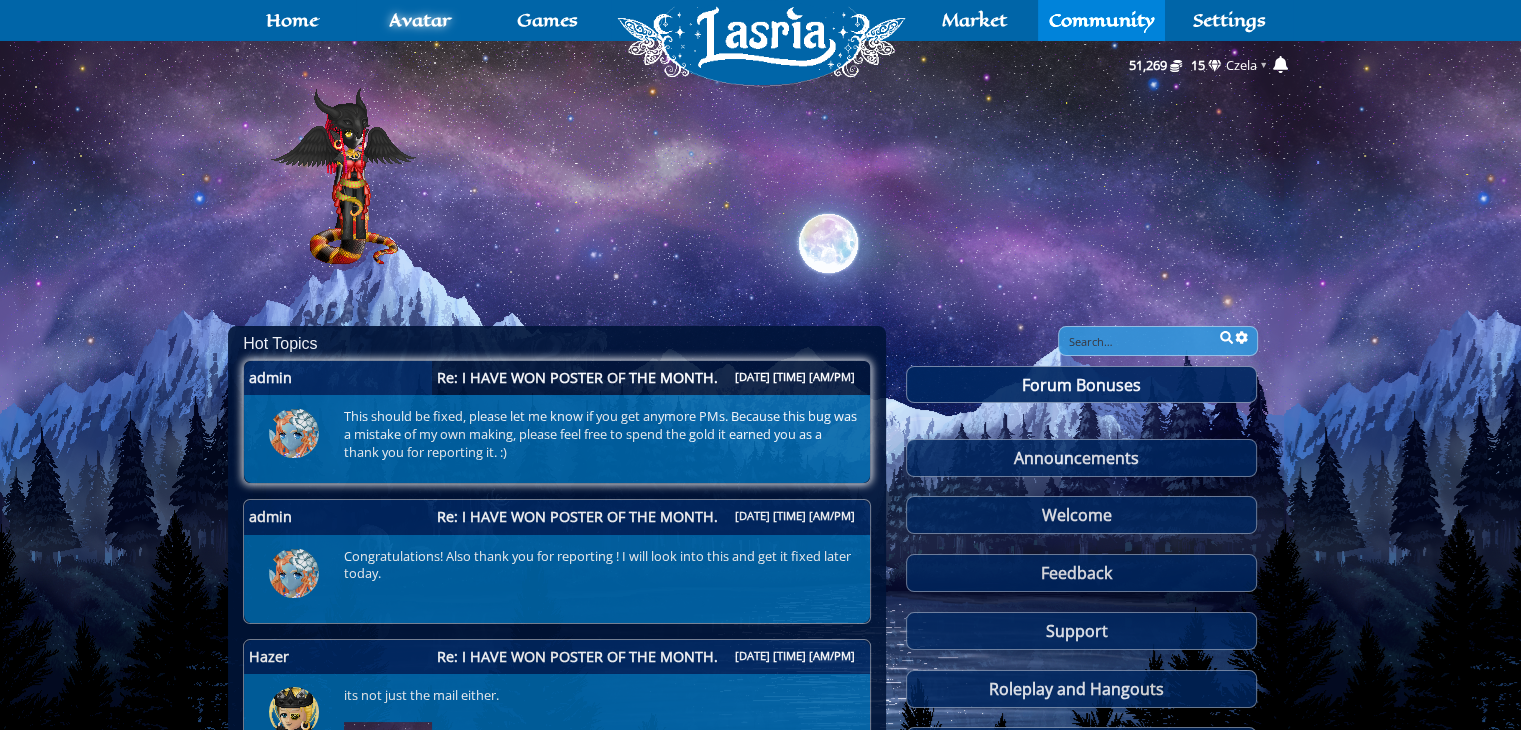 click on "Re: I HAVE WON POSTER OF THE MONTH." at bounding box center (577, 378) 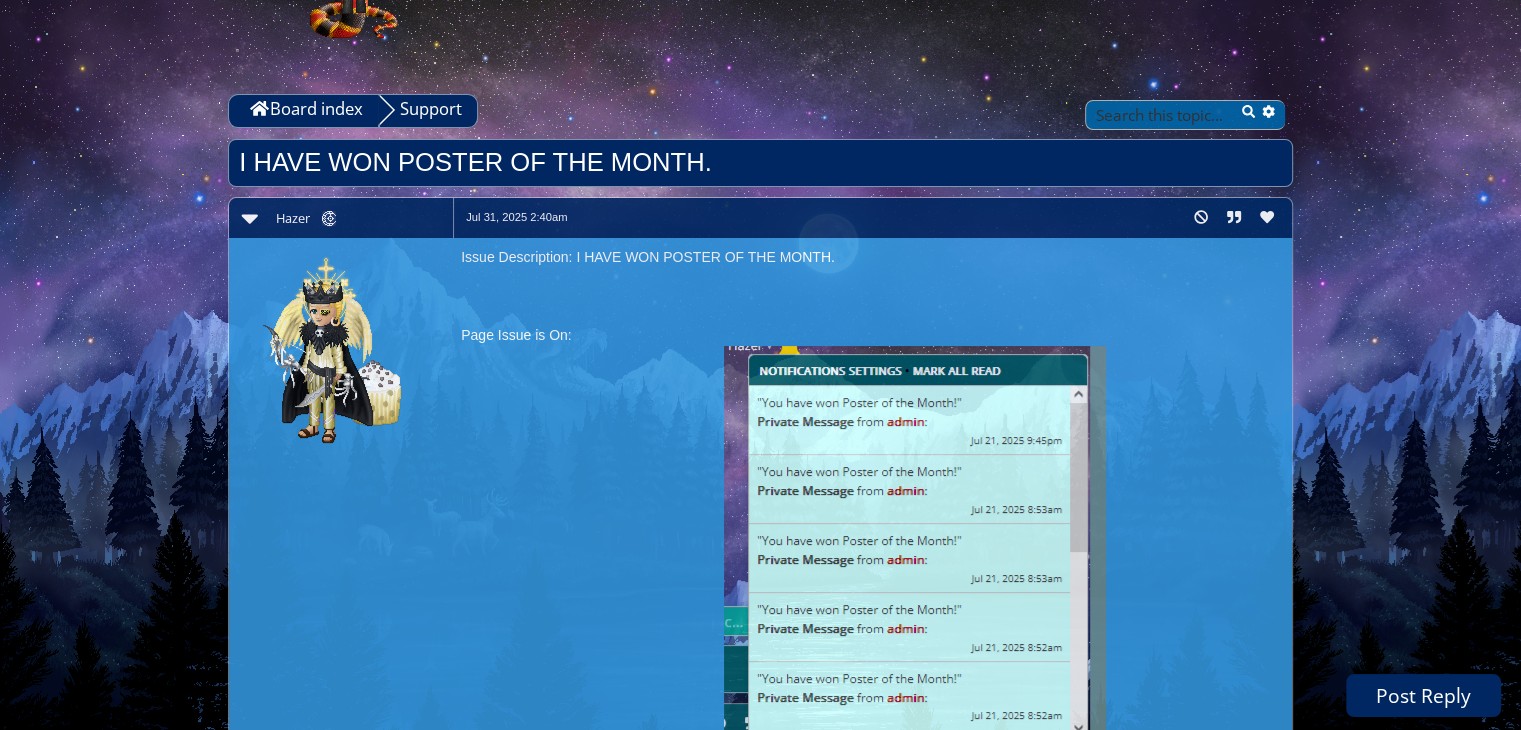 scroll, scrollTop: 230, scrollLeft: 0, axis: vertical 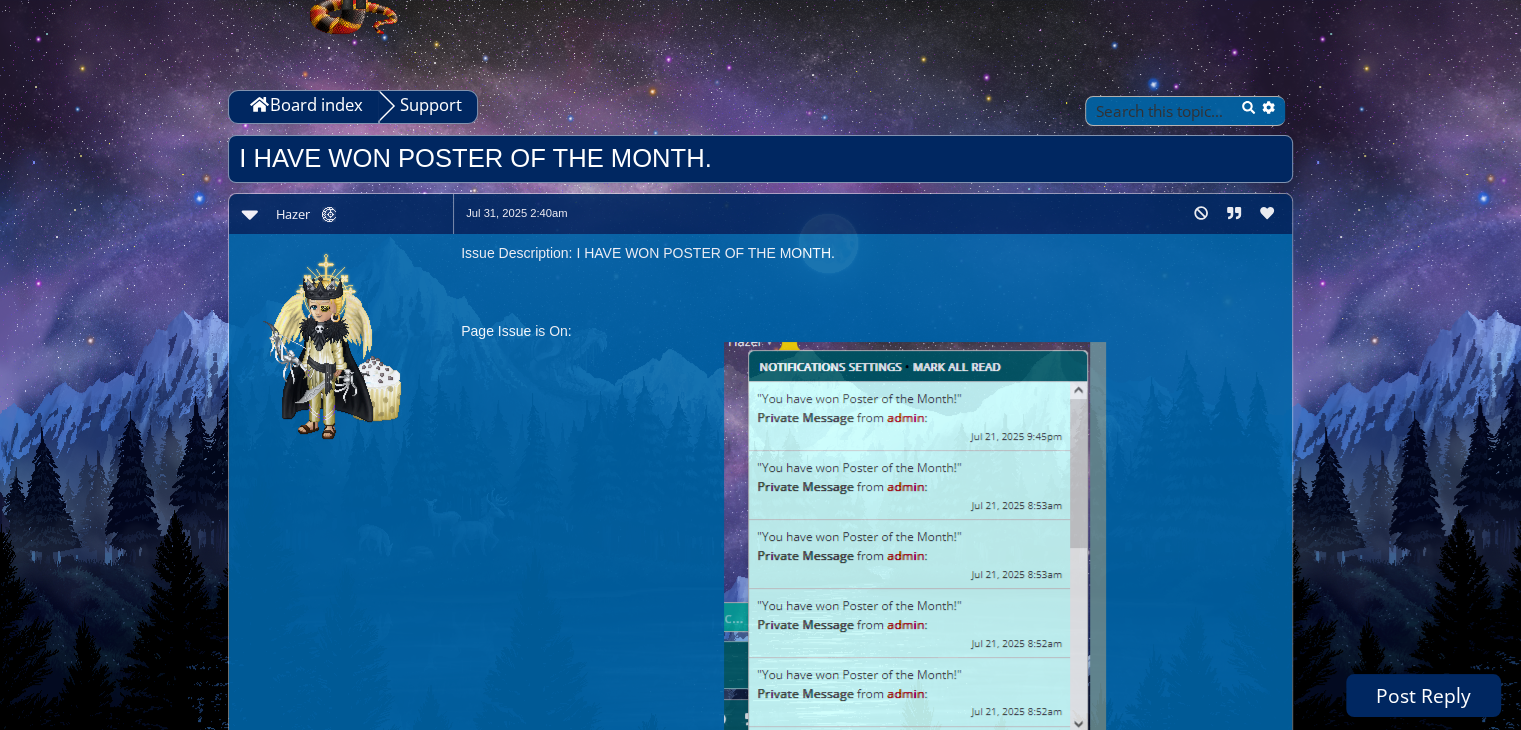 click on "369
Home
Avatar
Crafting Skills
Crafting
Wardrobe
Inventory
Account
Games
RPG
Minigames Quests Market" at bounding box center [760, 957] 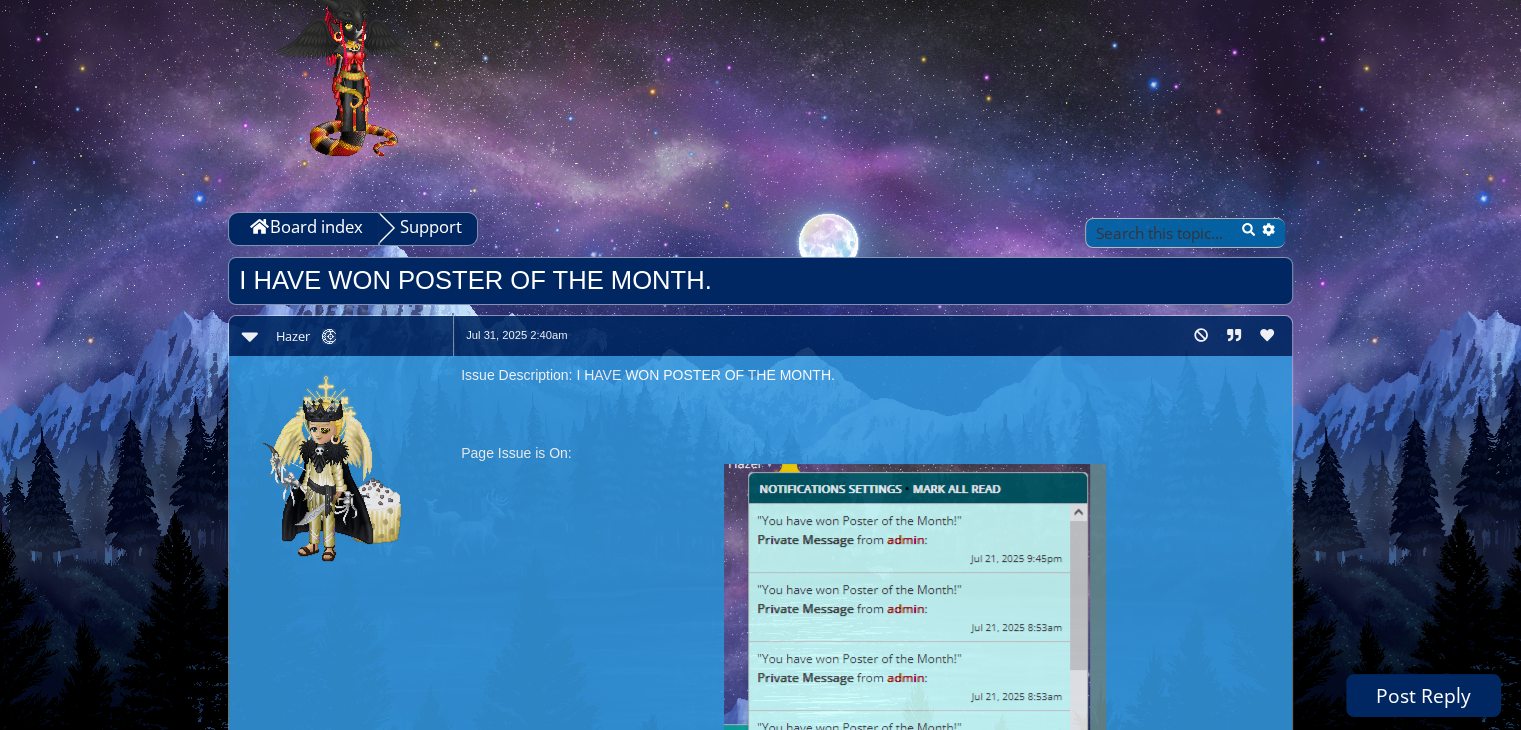 scroll, scrollTop: 0, scrollLeft: 0, axis: both 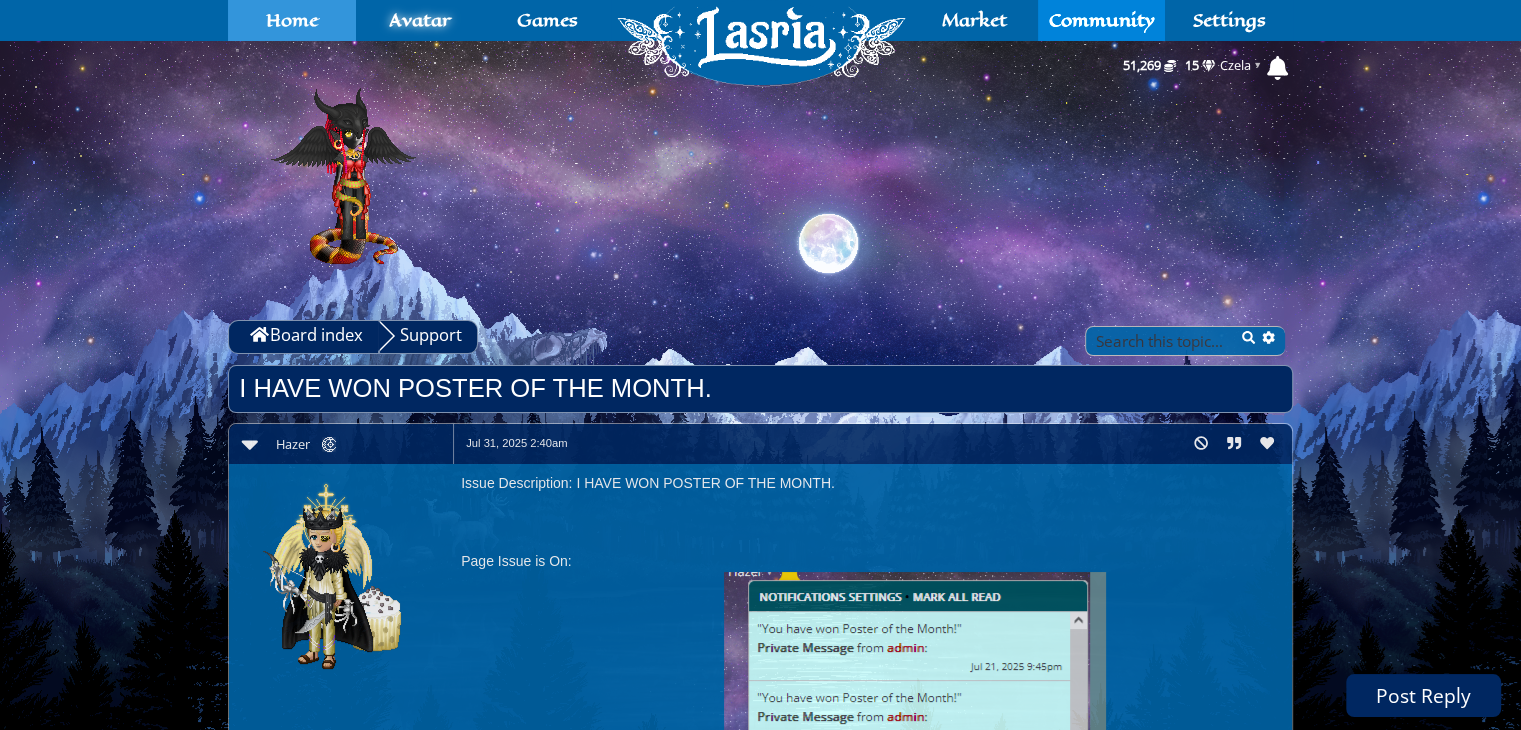 click on "Home" at bounding box center [292, 20] 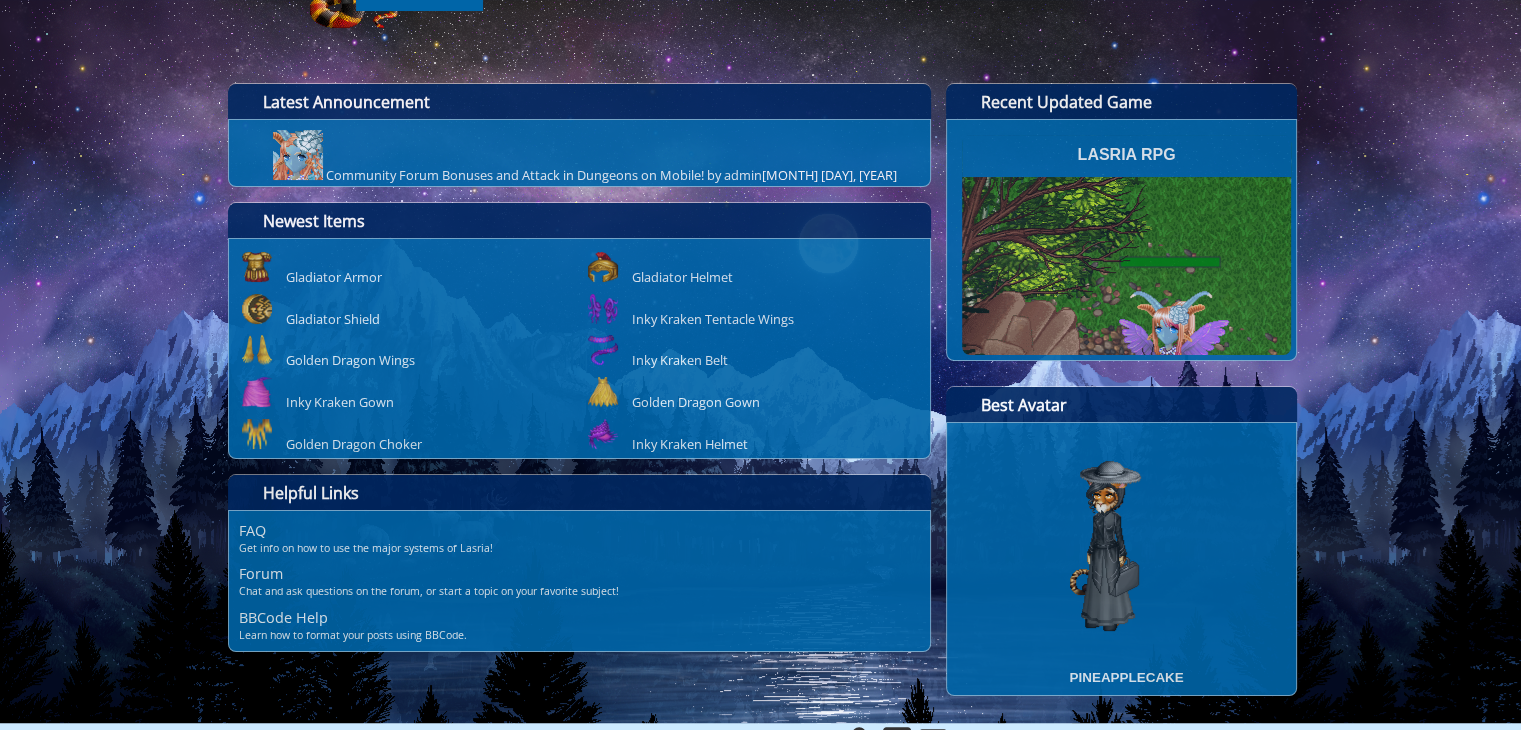 scroll, scrollTop: 0, scrollLeft: 0, axis: both 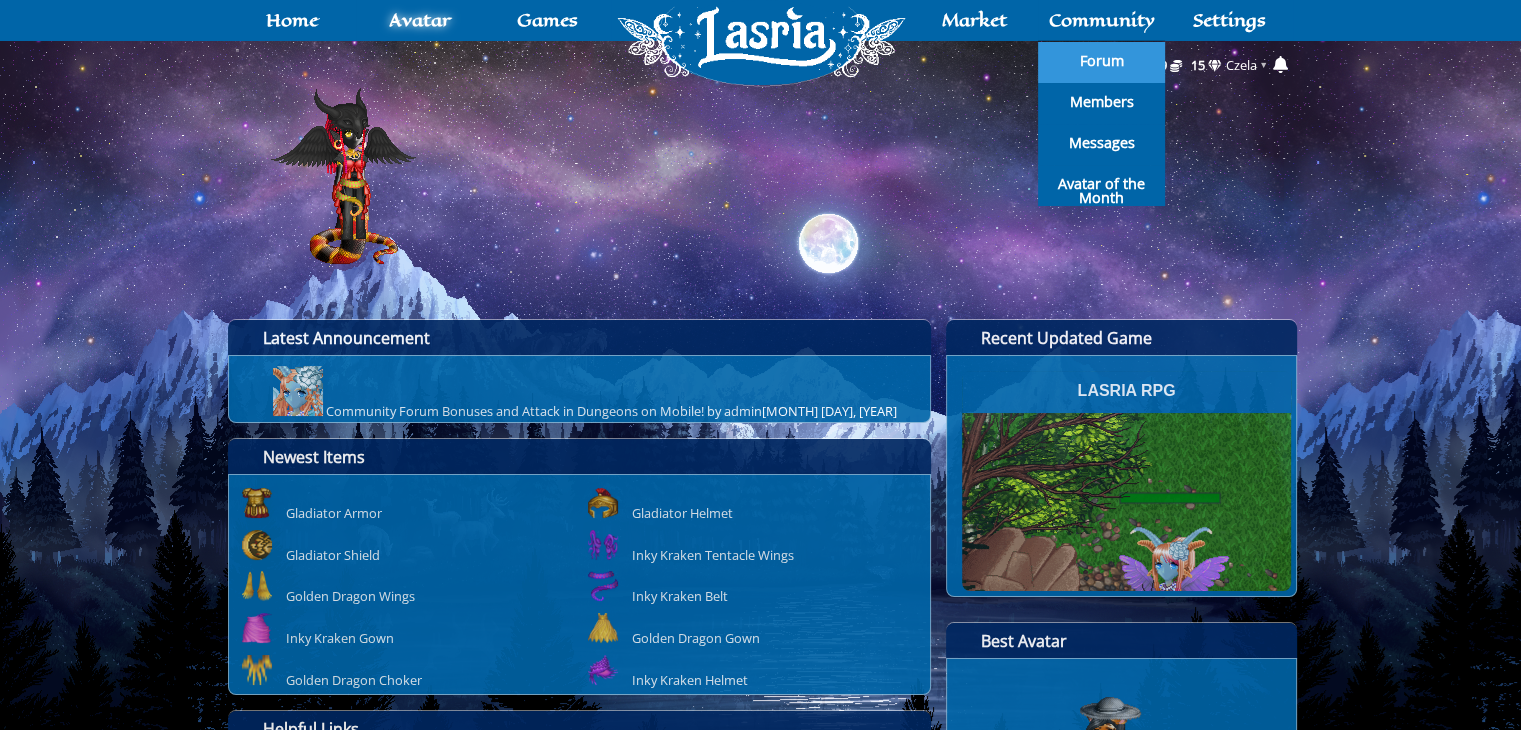 click on "Forum" at bounding box center (1102, 62) 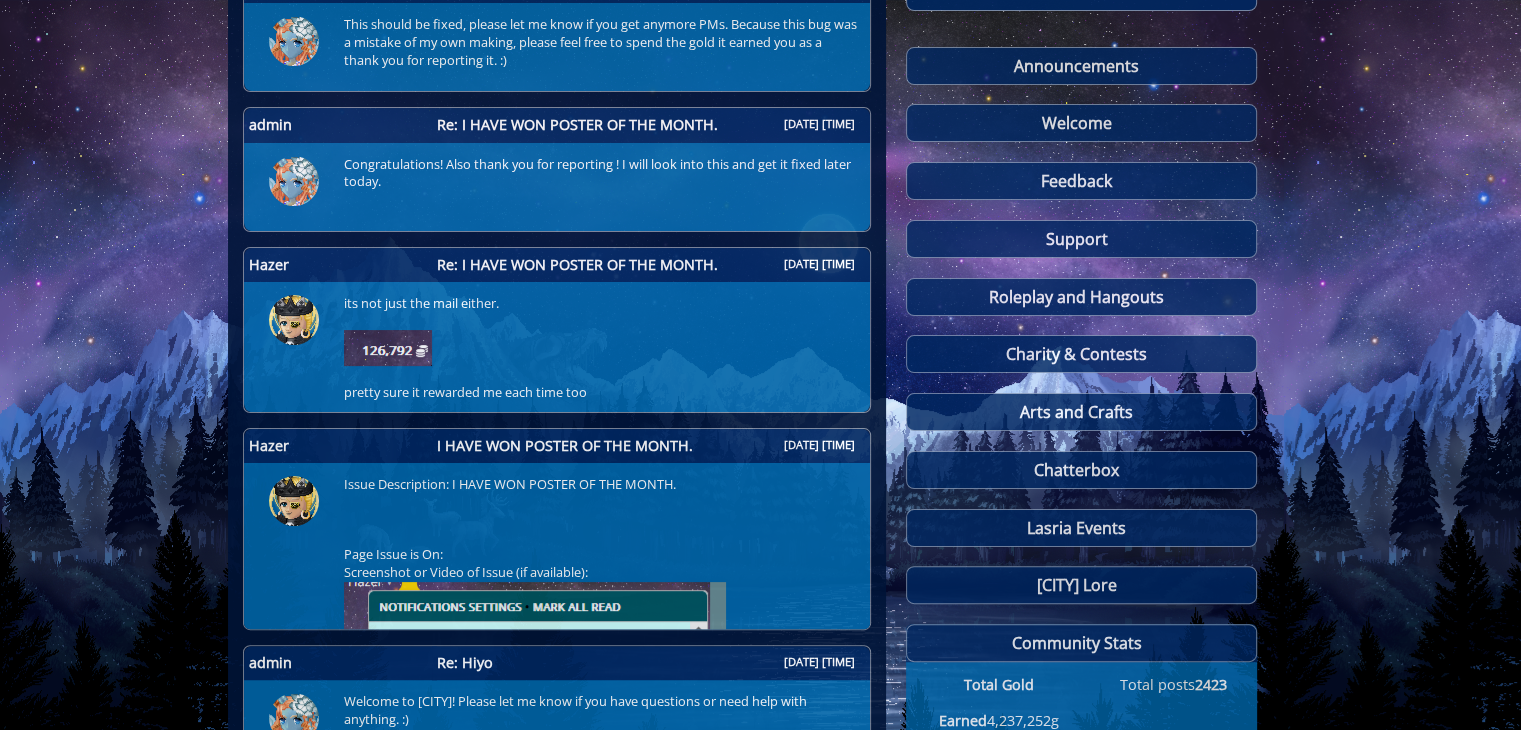 scroll, scrollTop: 396, scrollLeft: 0, axis: vertical 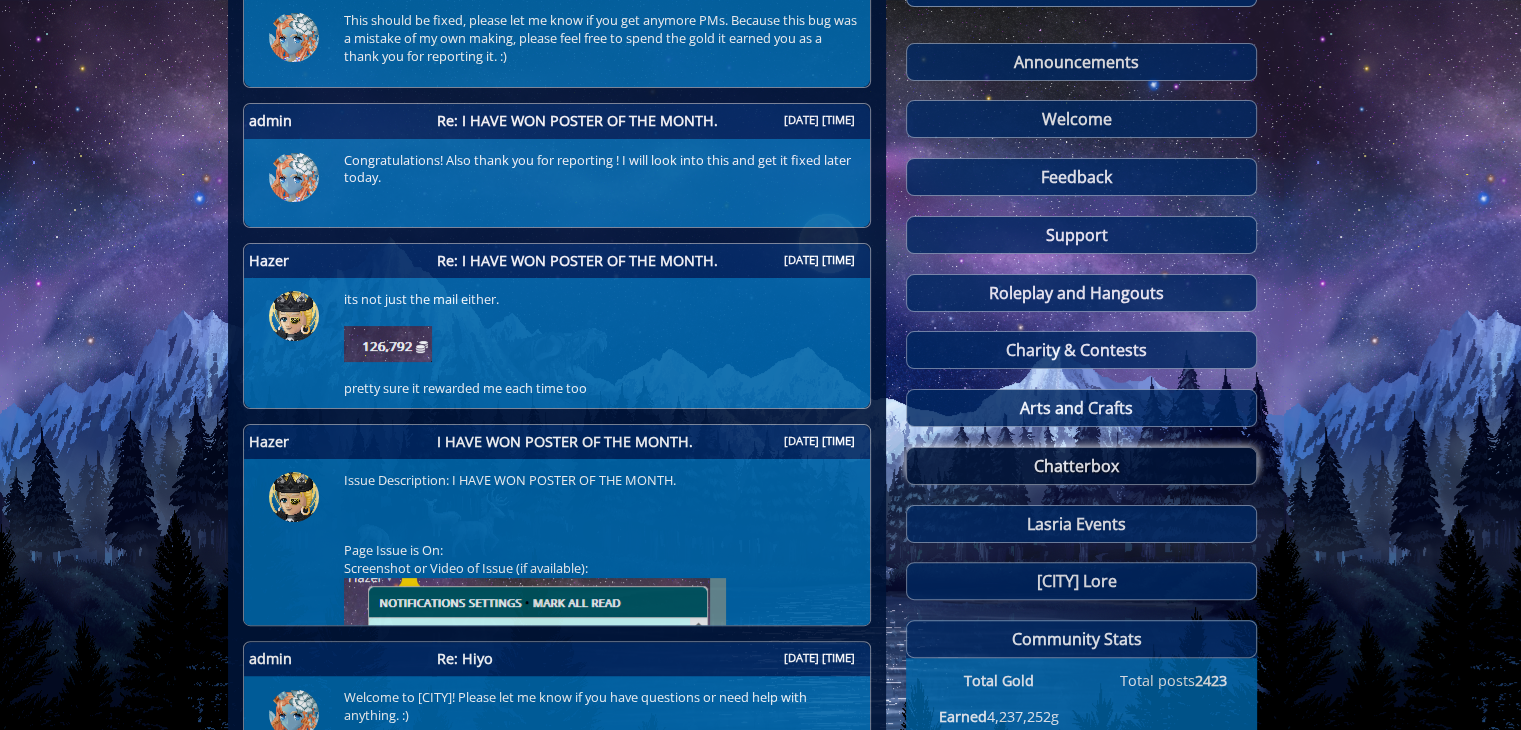 click on "Chatterbox" at bounding box center [1081, 466] 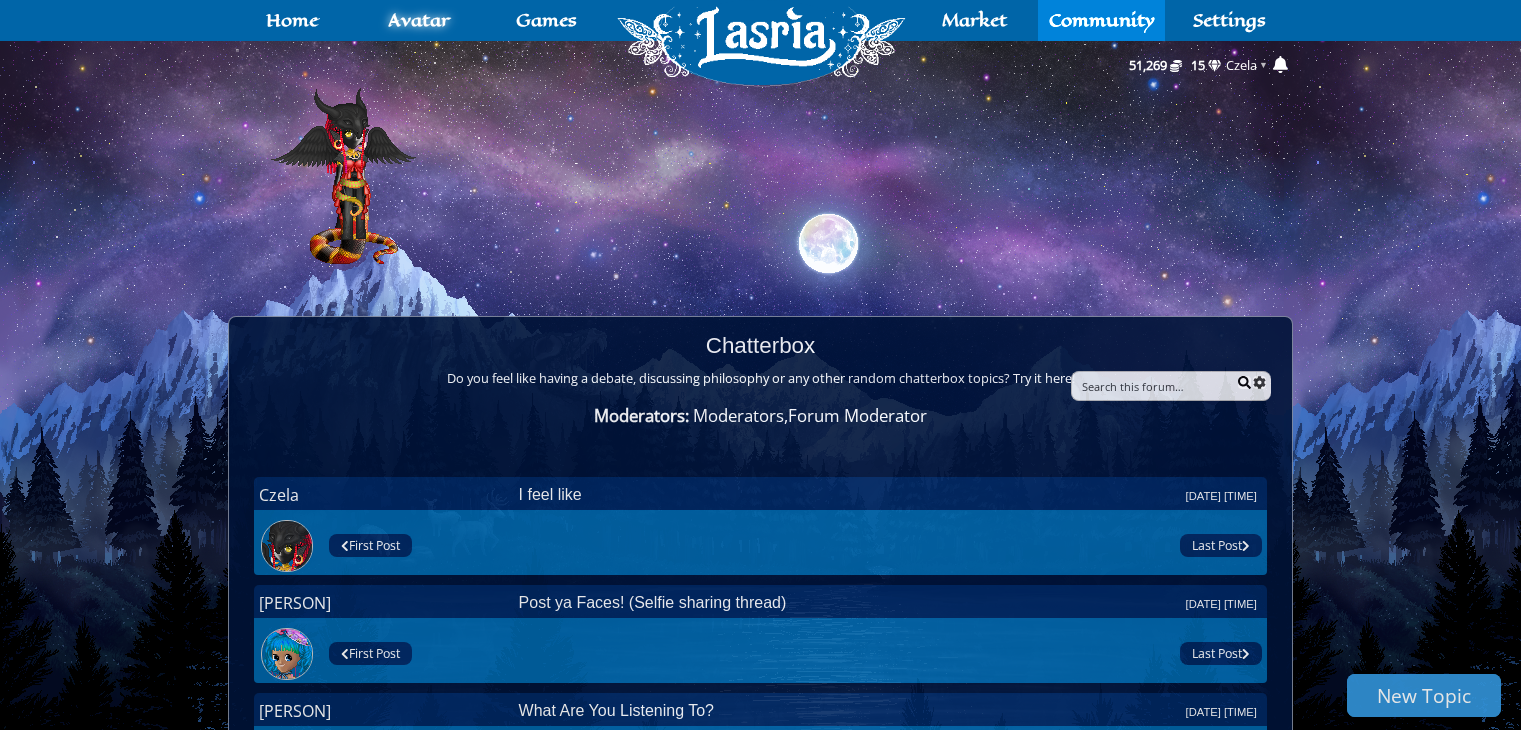 scroll, scrollTop: 0, scrollLeft: 0, axis: both 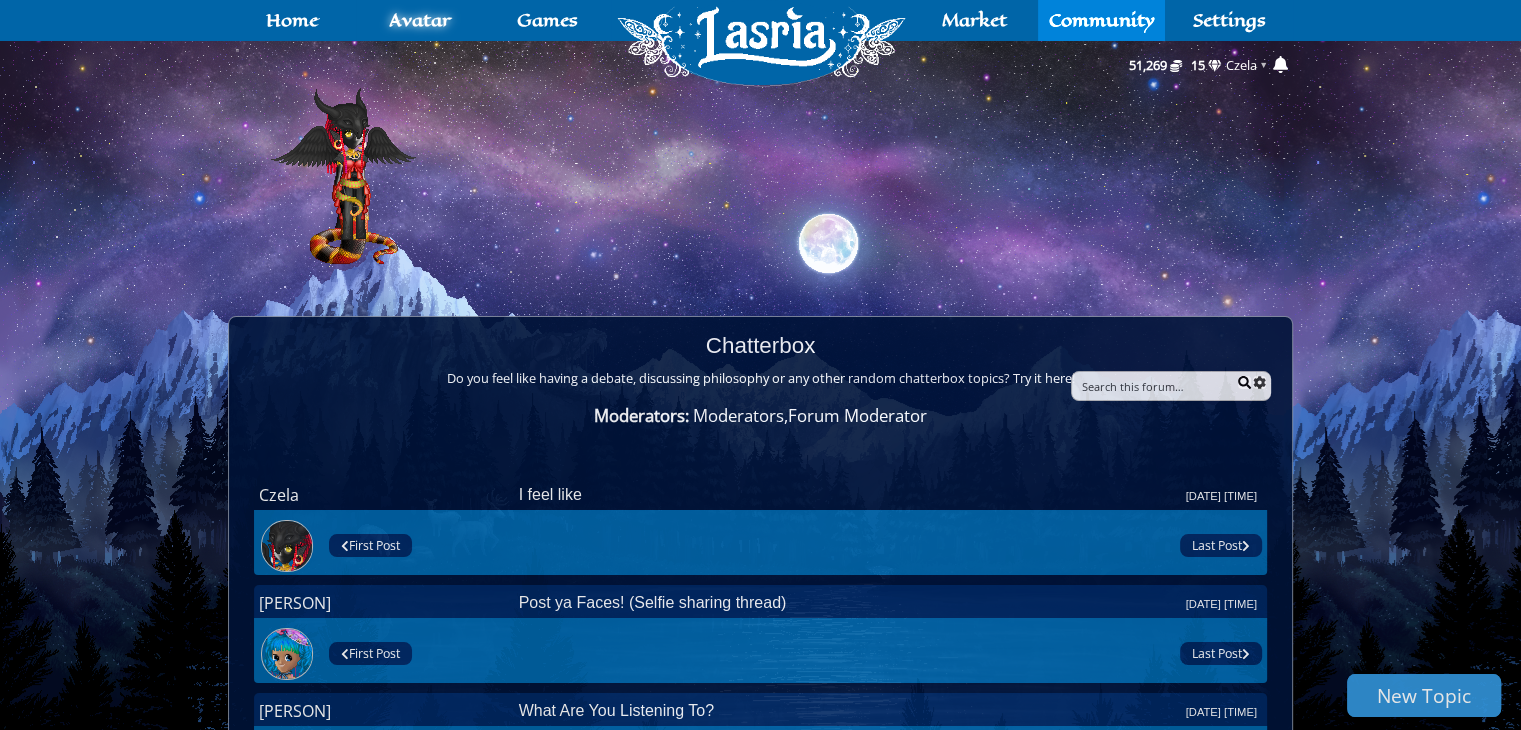 click on "I feel like
[DATE] [TIME]" at bounding box center [888, 495] 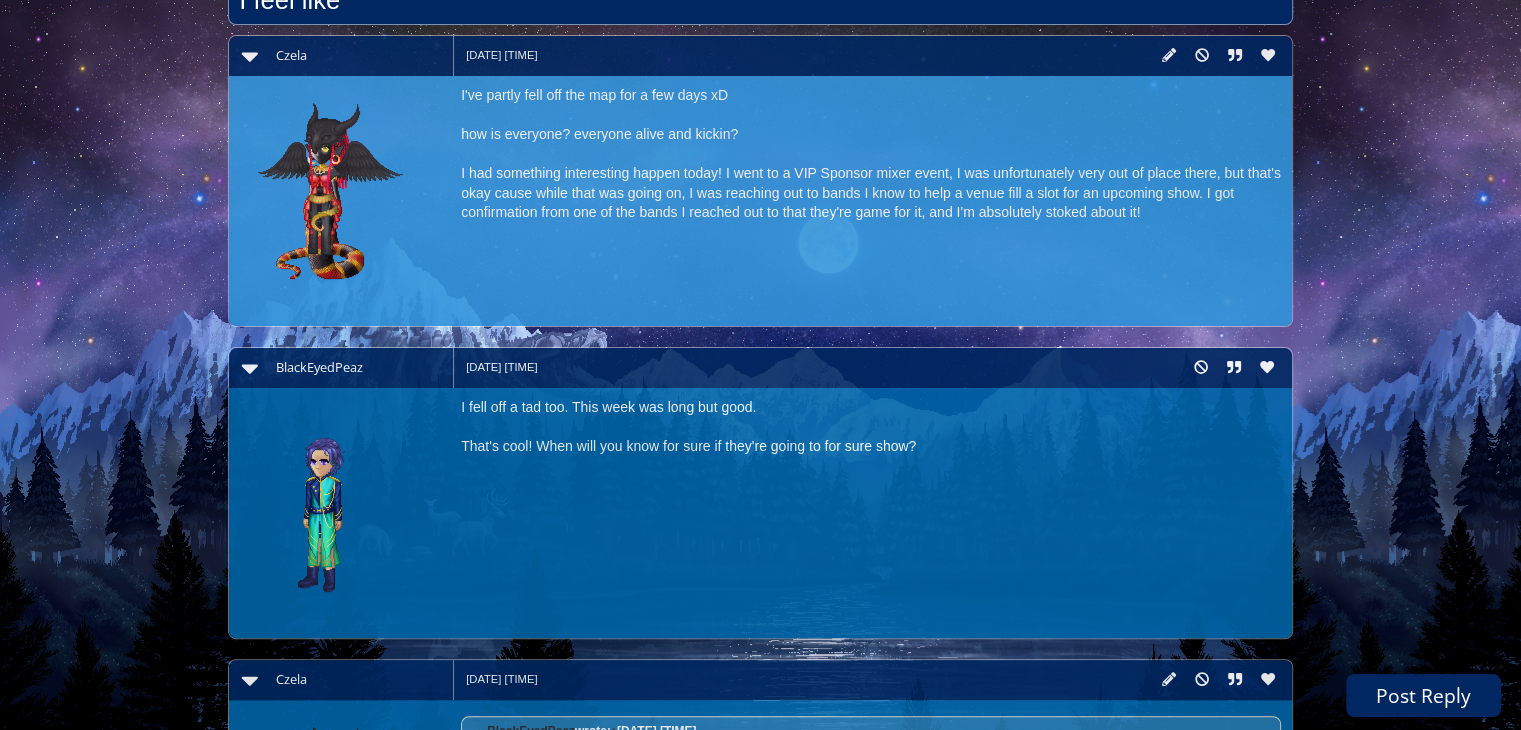 scroll, scrollTop: 0, scrollLeft: 0, axis: both 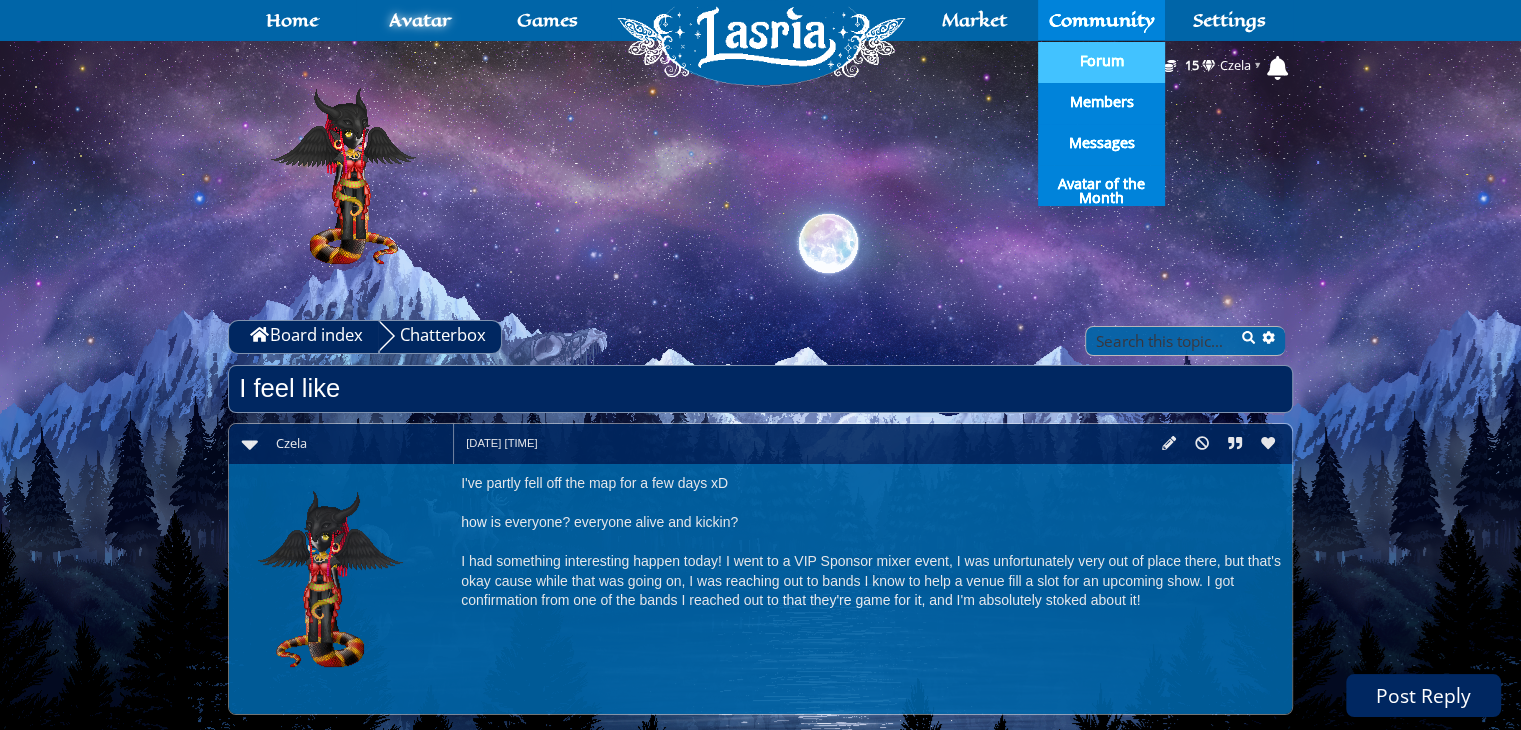 click on "Forum" at bounding box center [1102, 62] 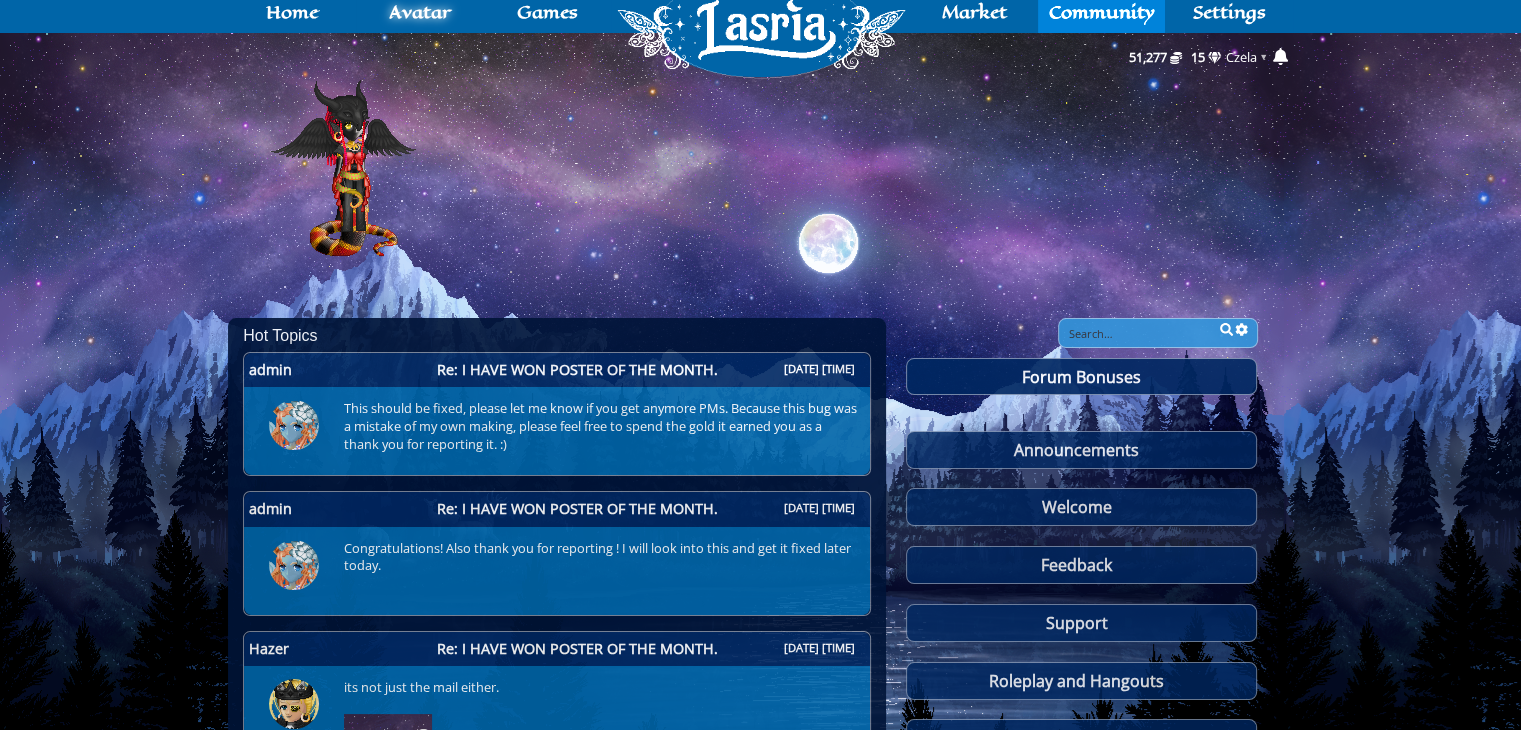 scroll, scrollTop: 200, scrollLeft: 0, axis: vertical 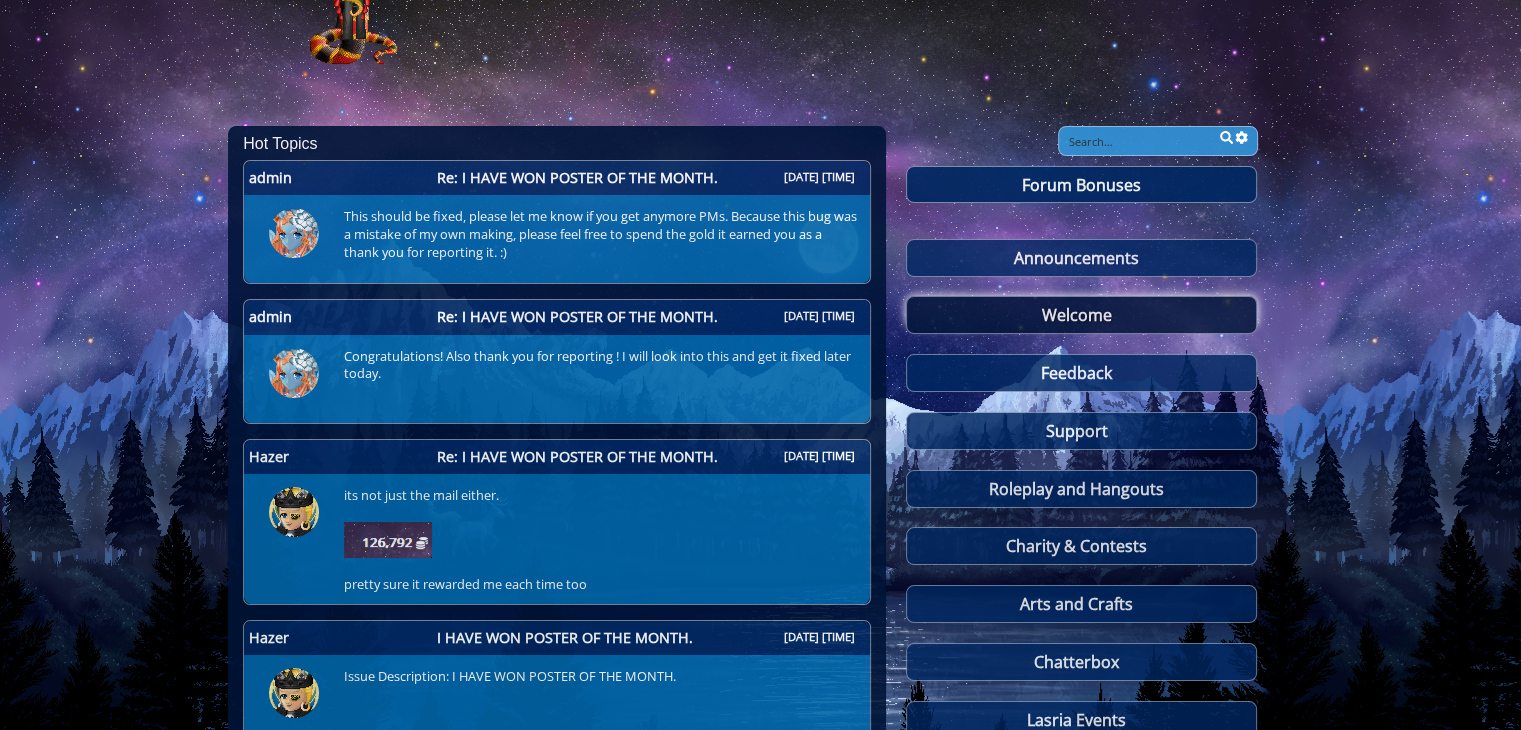 click on "Welcome" at bounding box center [1081, 315] 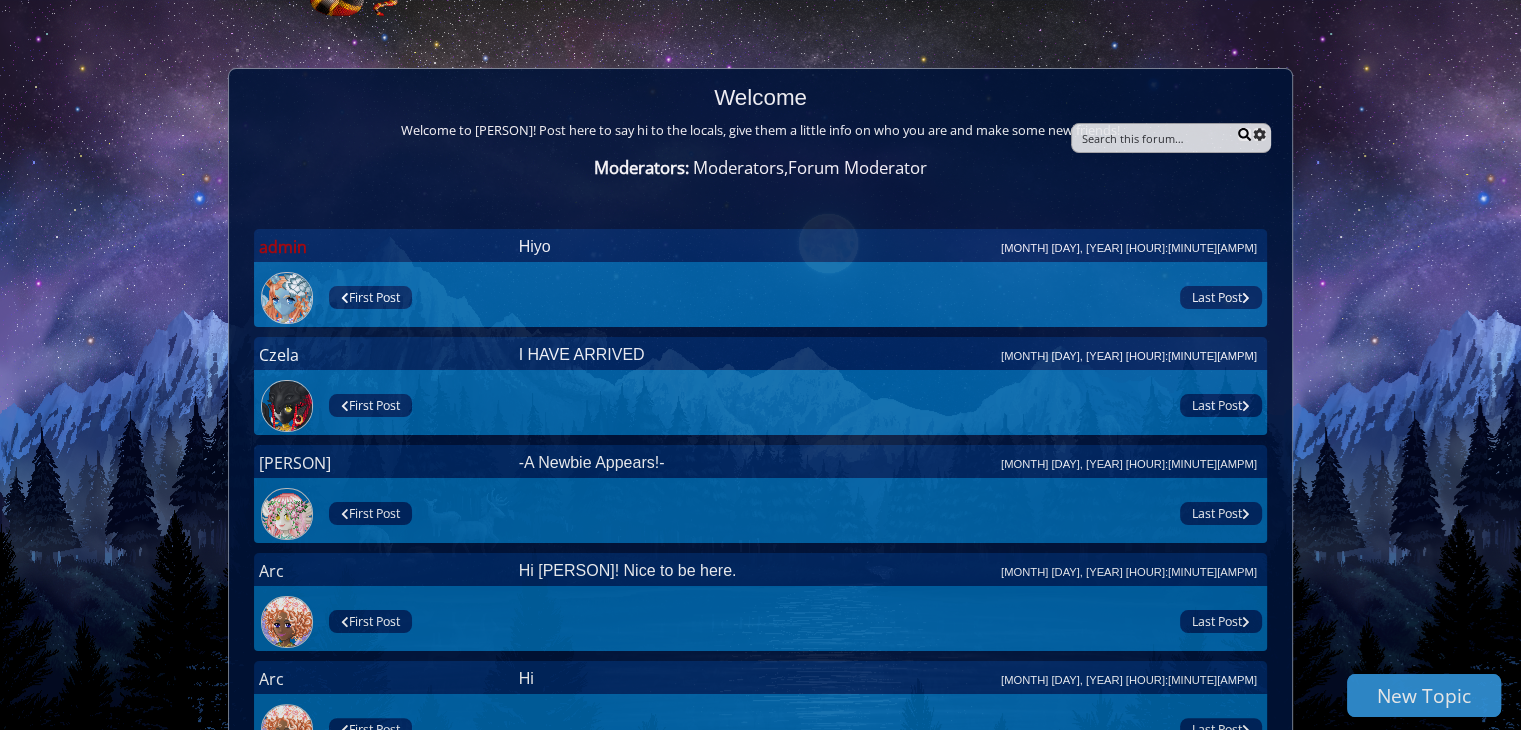 scroll, scrollTop: 400, scrollLeft: 0, axis: vertical 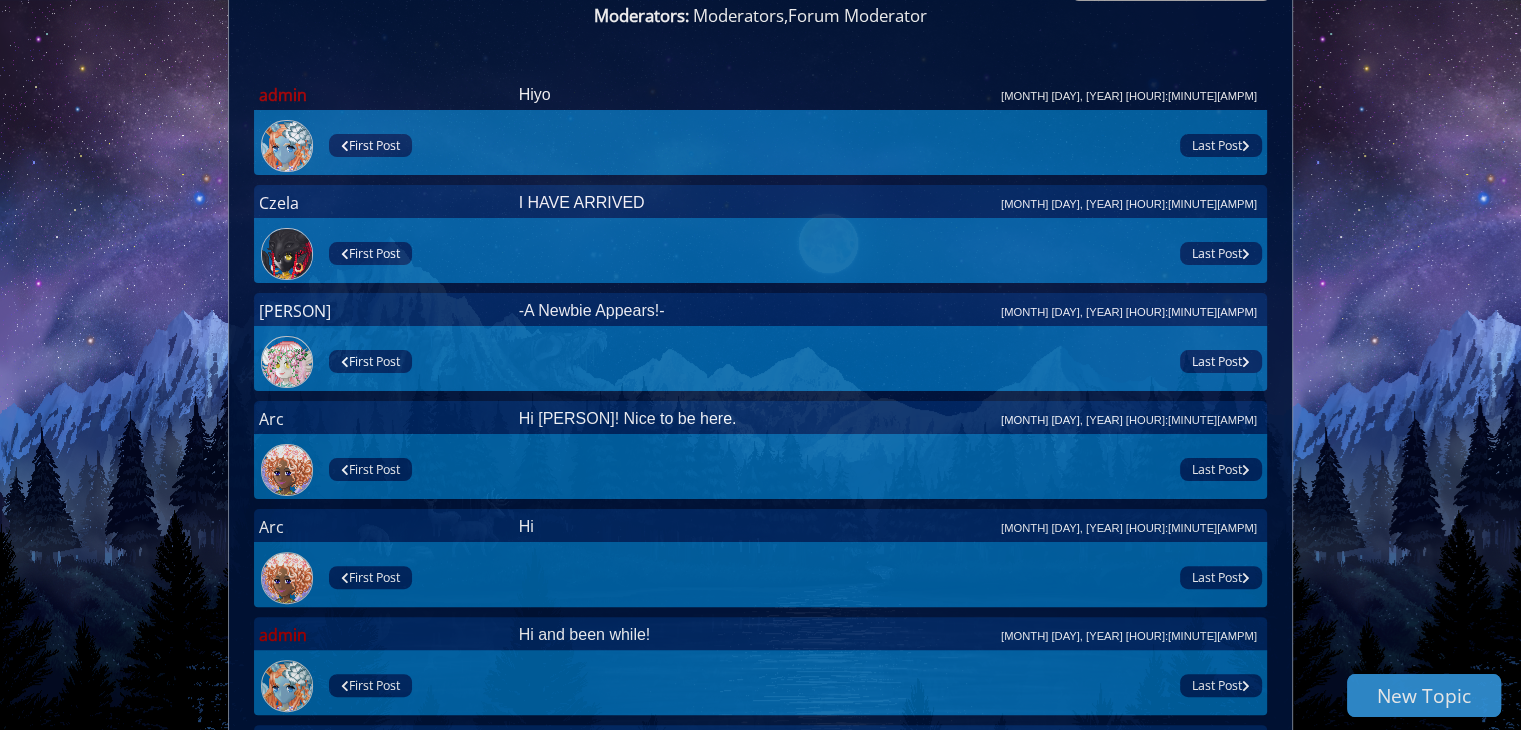 click on "Hiyo
[MONTH] [DAY], [YEAR] [HOUR]:[MINUTE][AMPM]" at bounding box center [888, 95] 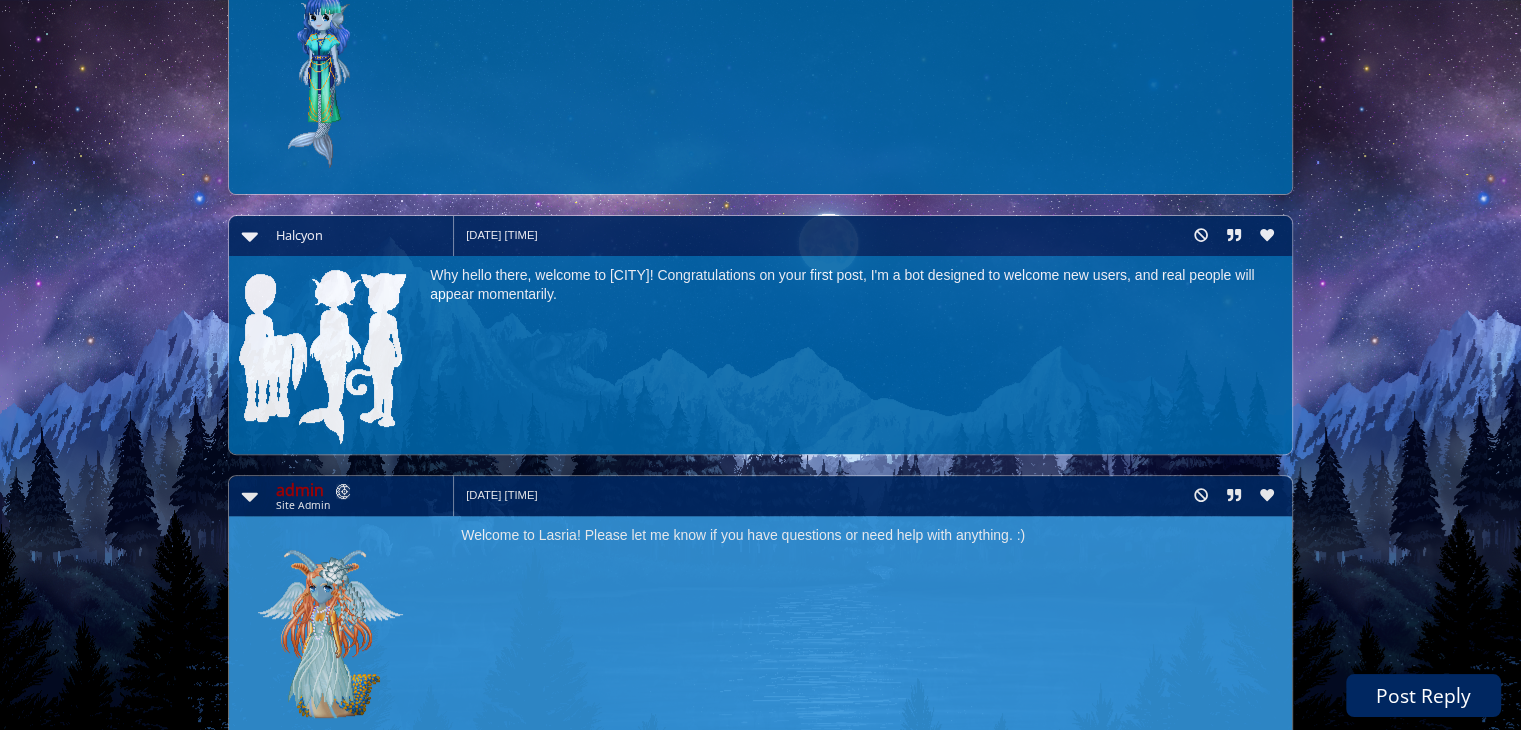 scroll, scrollTop: 0, scrollLeft: 0, axis: both 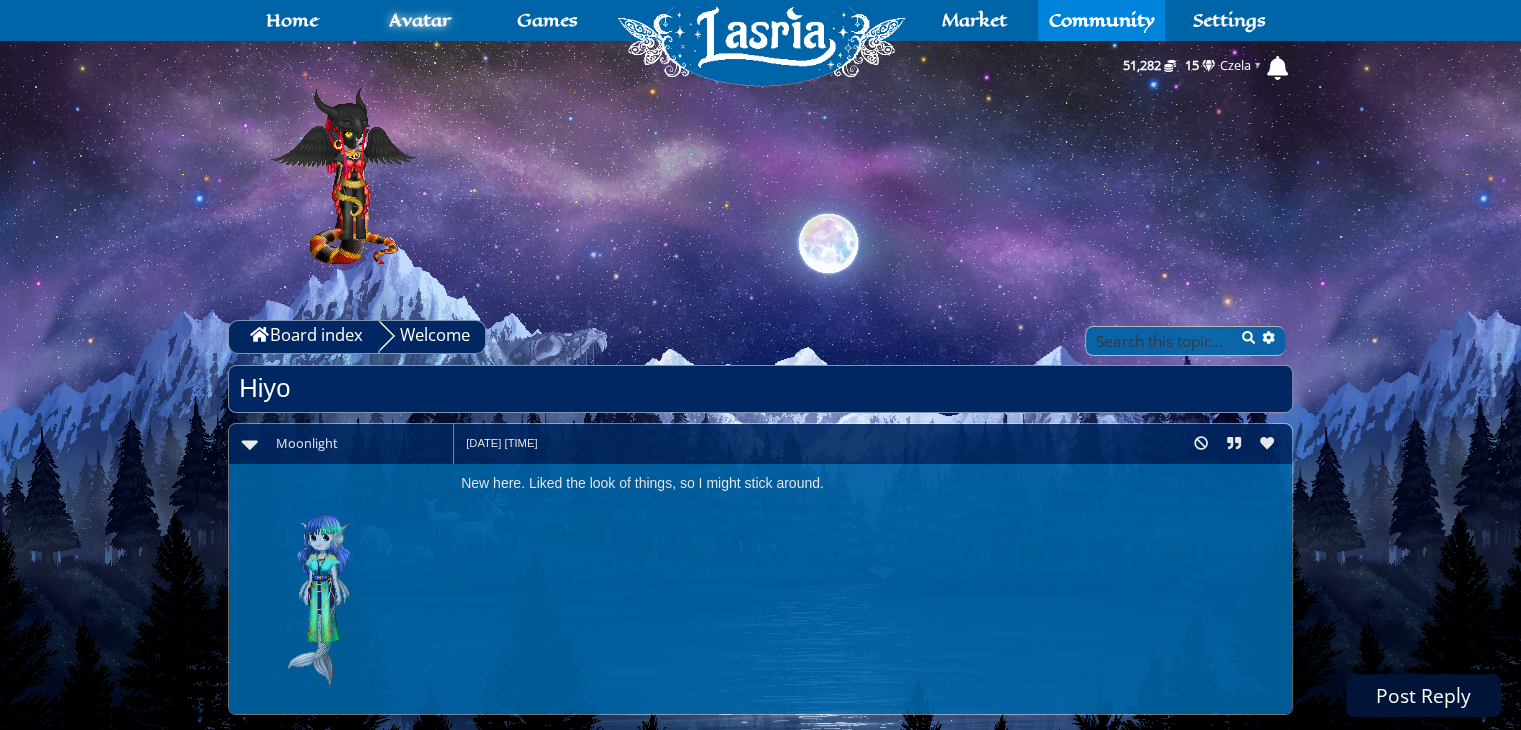 click on "Post Reply" at bounding box center [1423, 695] 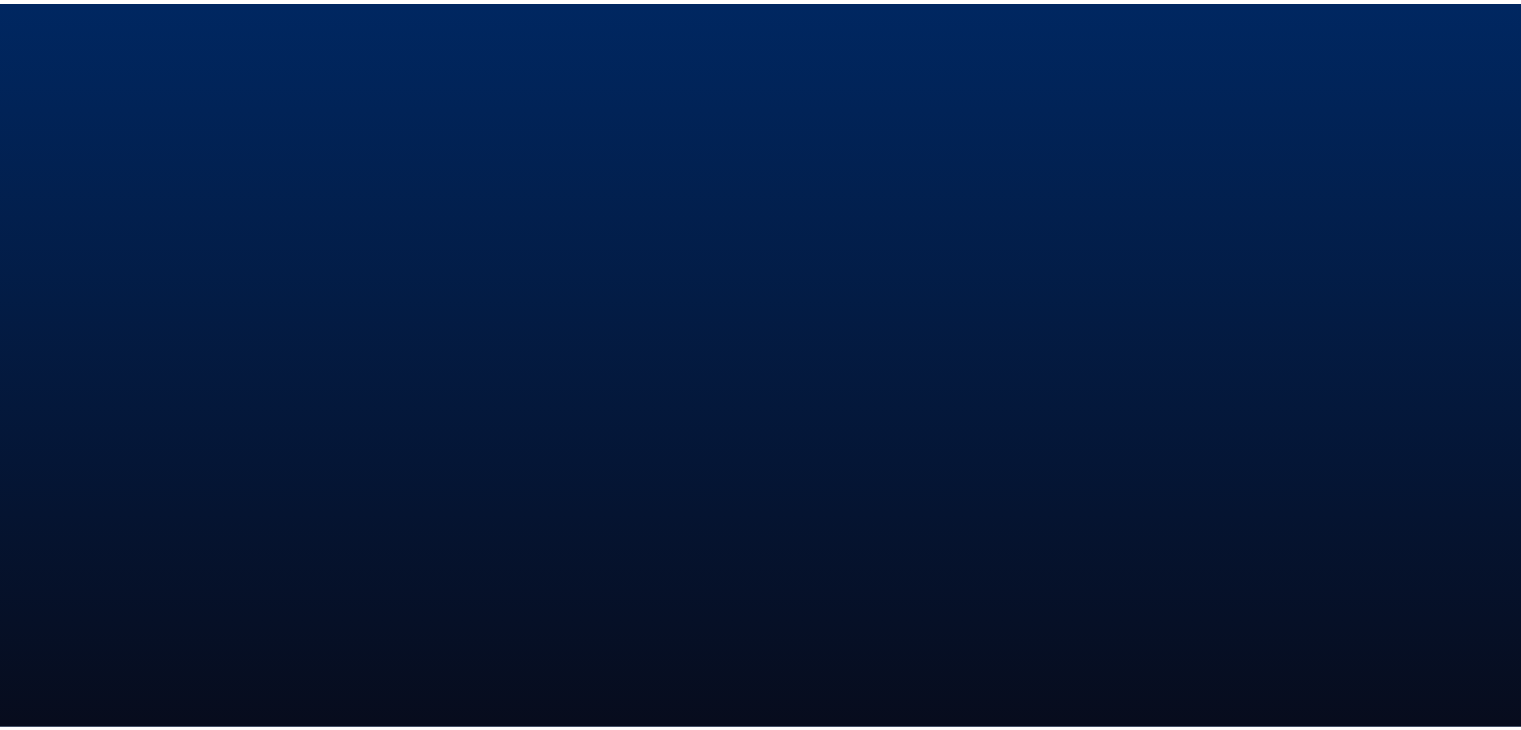 scroll, scrollTop: 0, scrollLeft: 0, axis: both 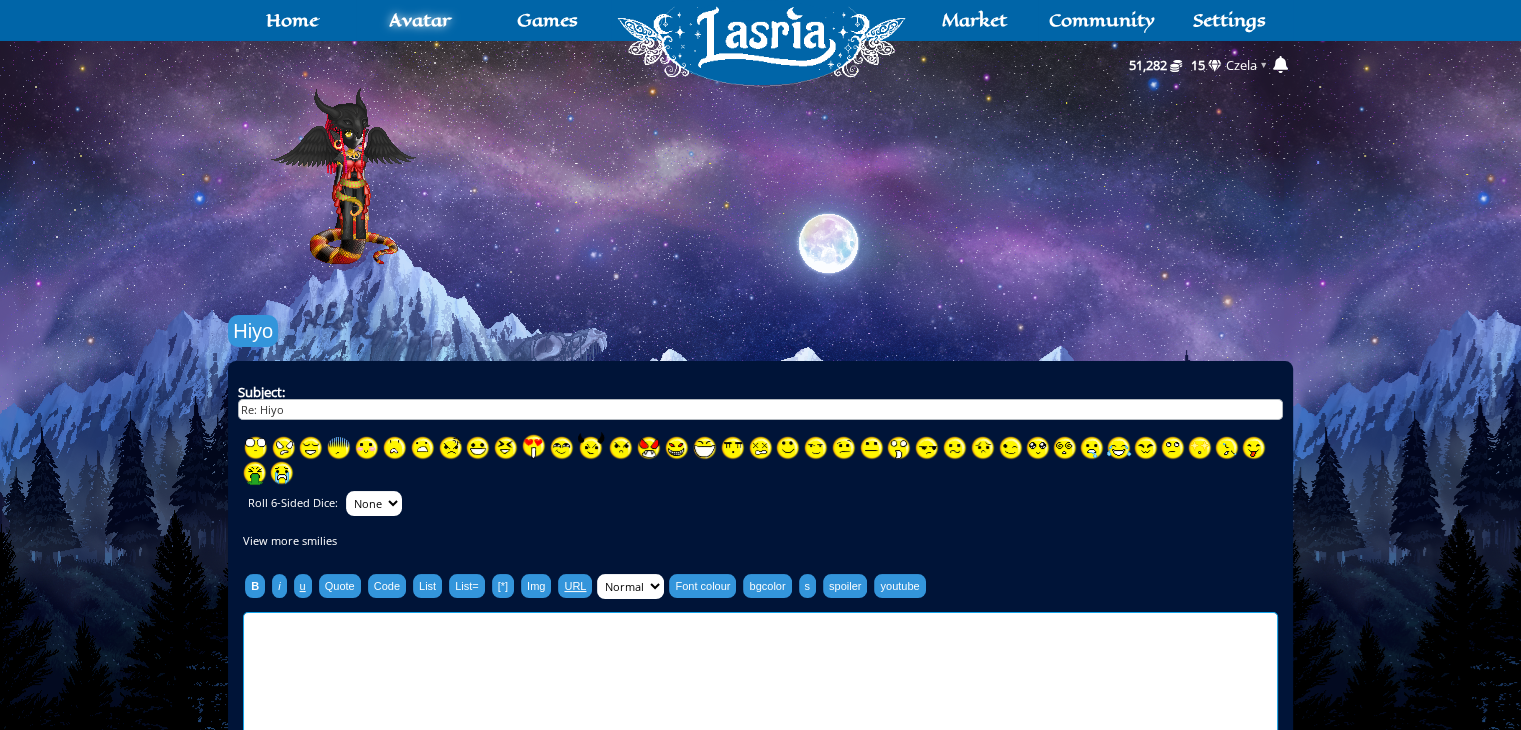 click at bounding box center (760, 747) 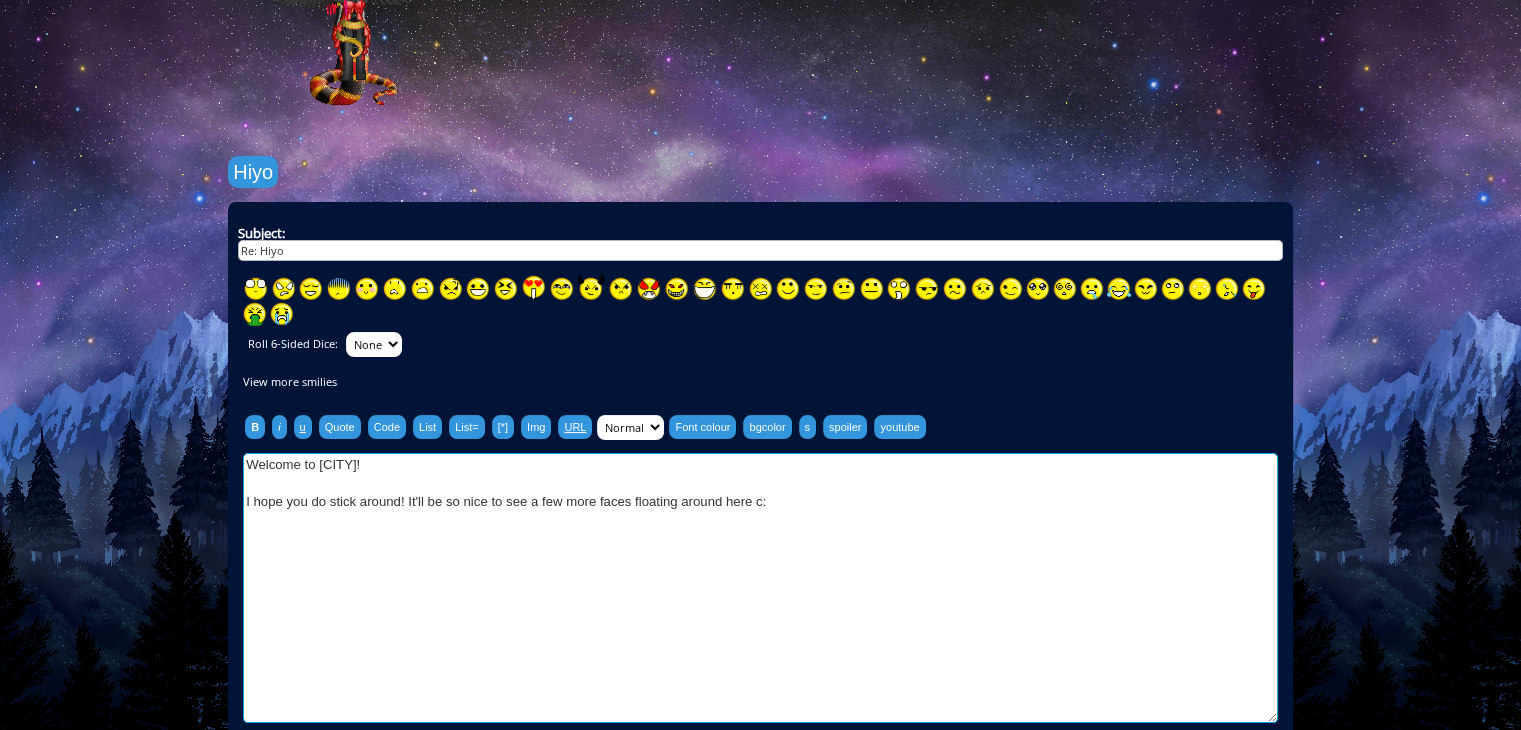 scroll, scrollTop: 400, scrollLeft: 0, axis: vertical 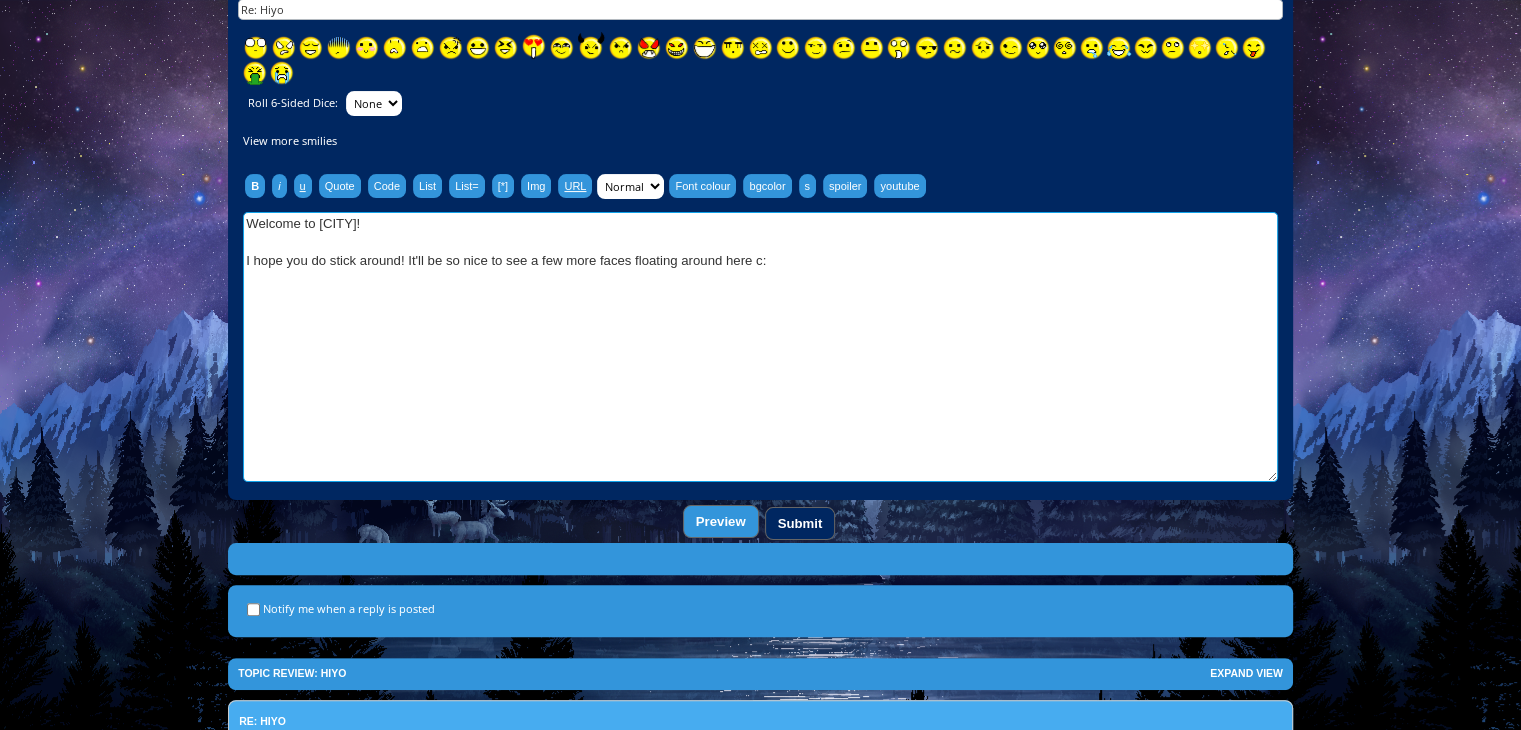 type on "Welcome to Lasria!
I hope you do stick around! It'll be so nice to see a few more faces floating around here c:" 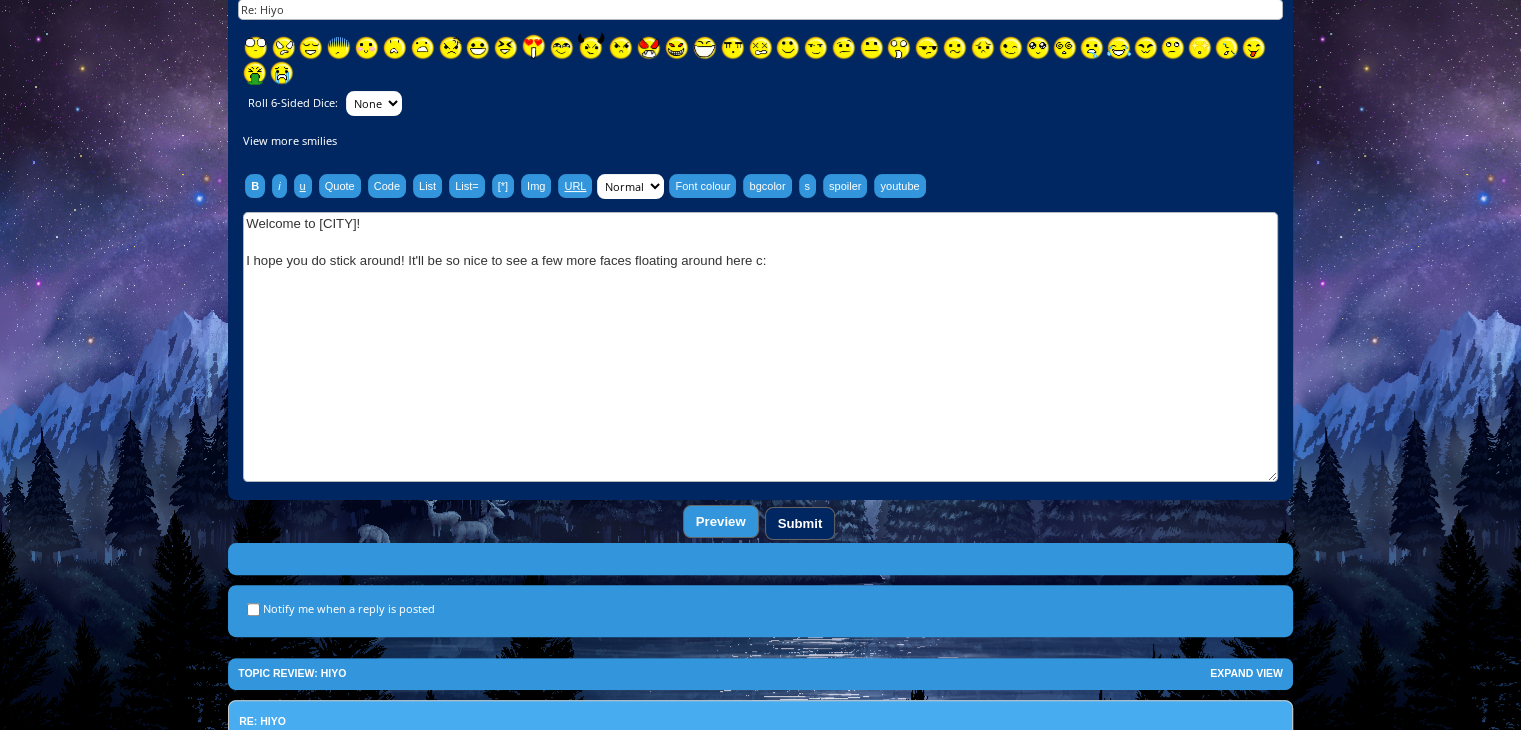 click on "Submit" at bounding box center (800, 523) 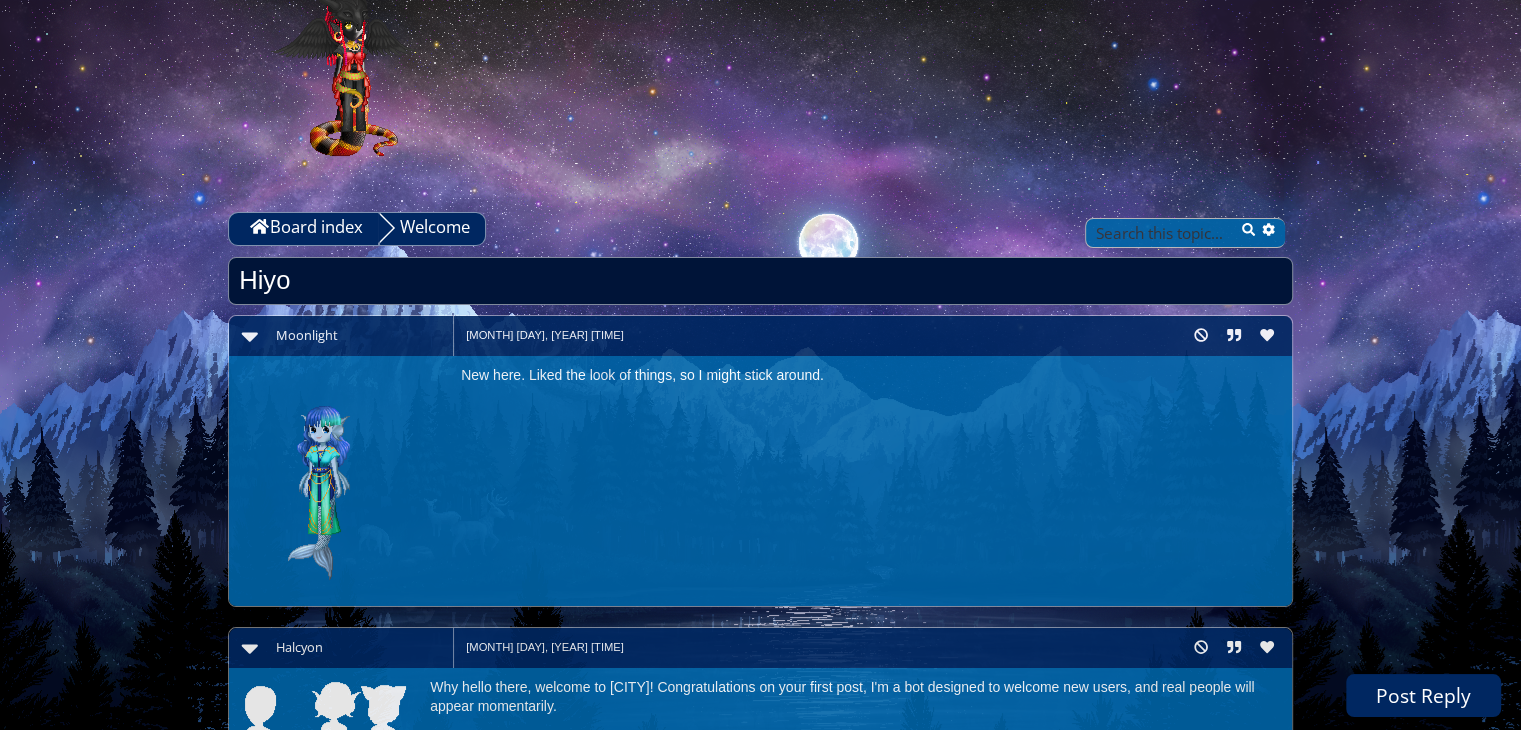 scroll, scrollTop: 0, scrollLeft: 0, axis: both 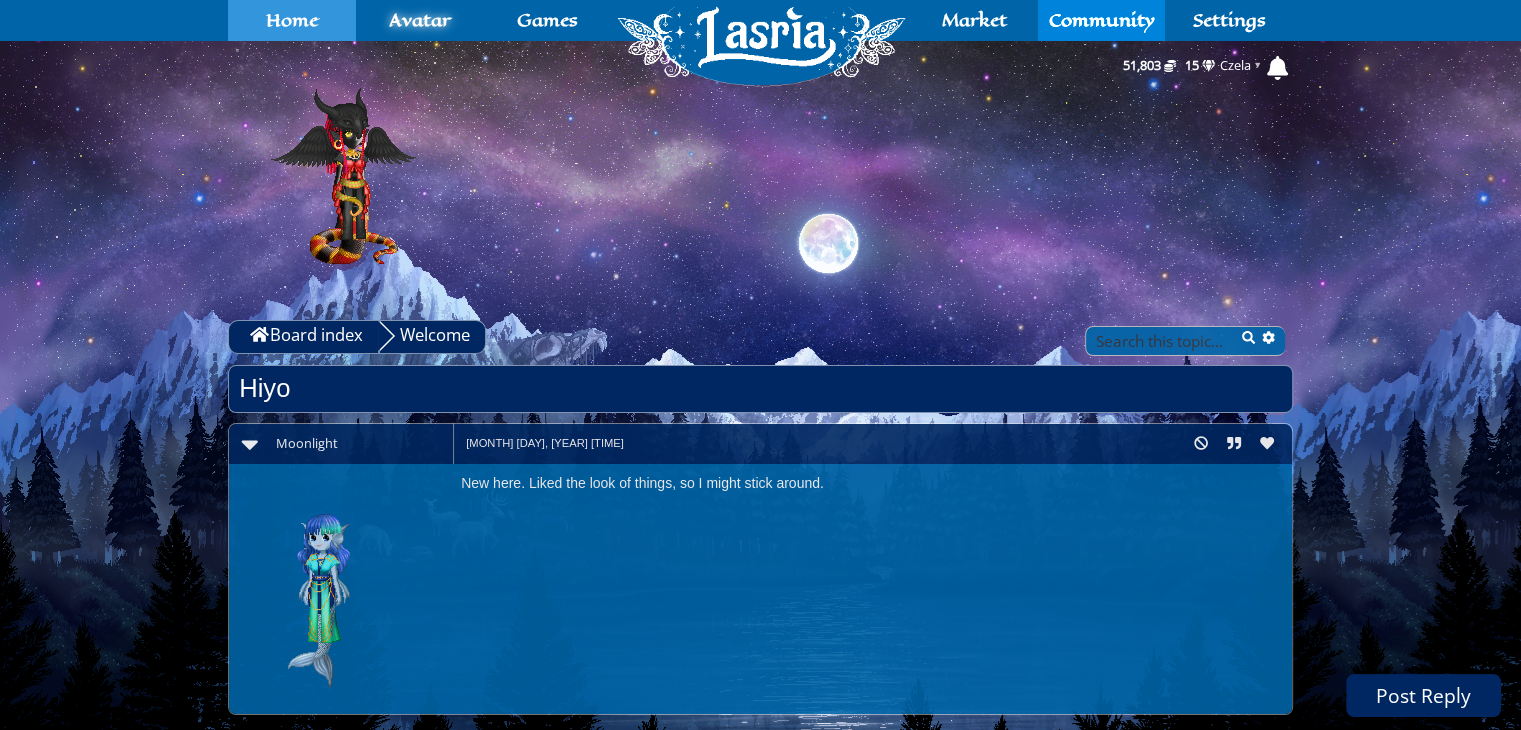 click on "Home" at bounding box center [292, 20] 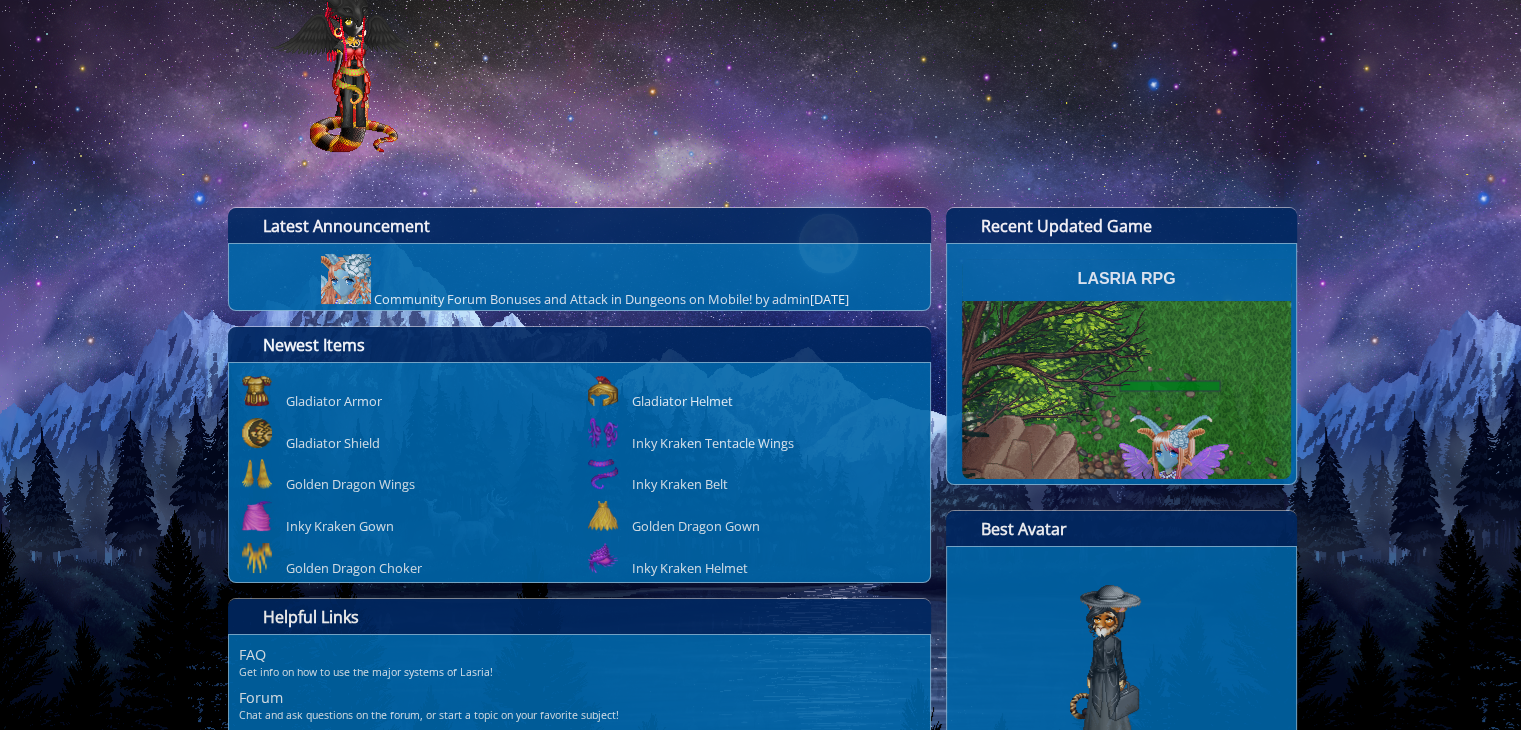 scroll, scrollTop: 0, scrollLeft: 0, axis: both 